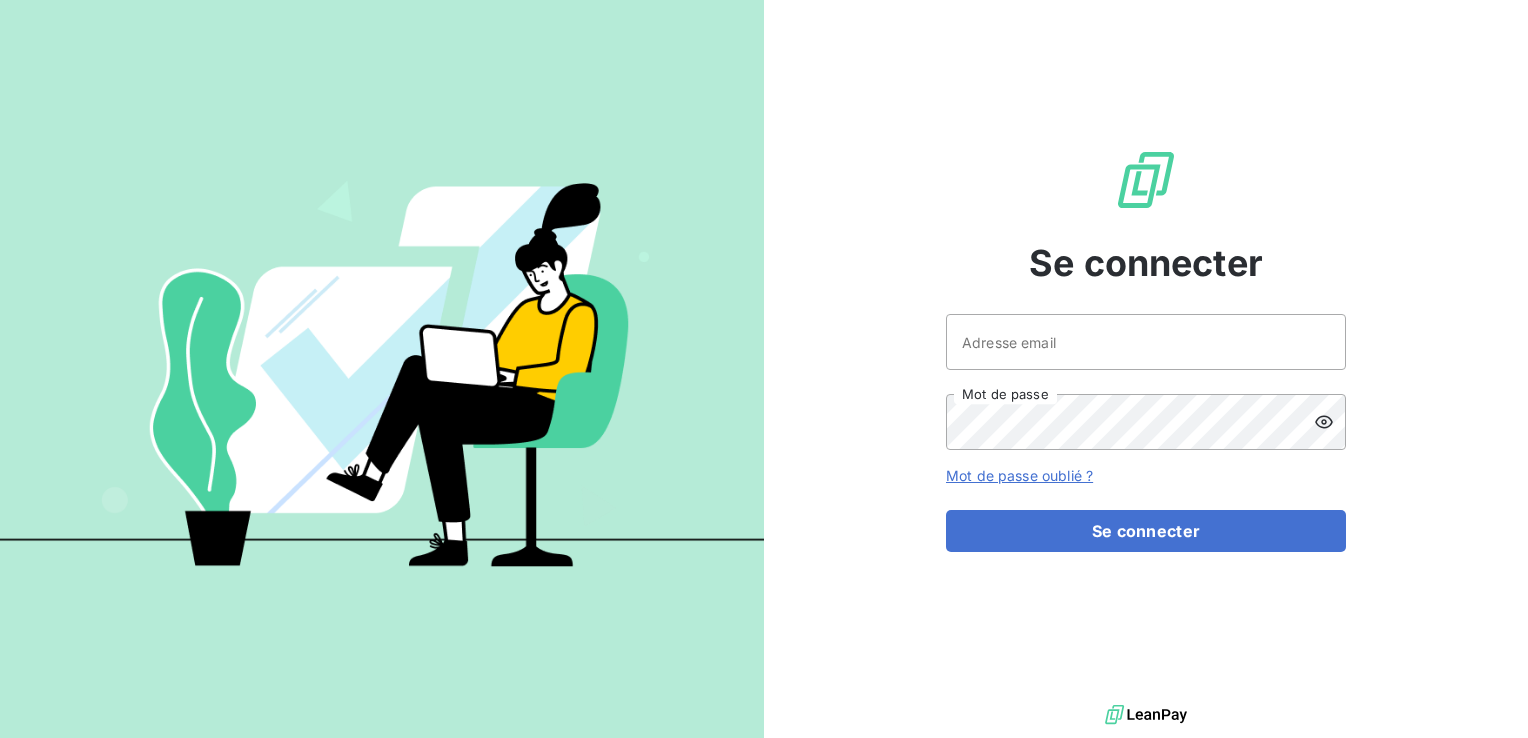 scroll, scrollTop: 0, scrollLeft: 0, axis: both 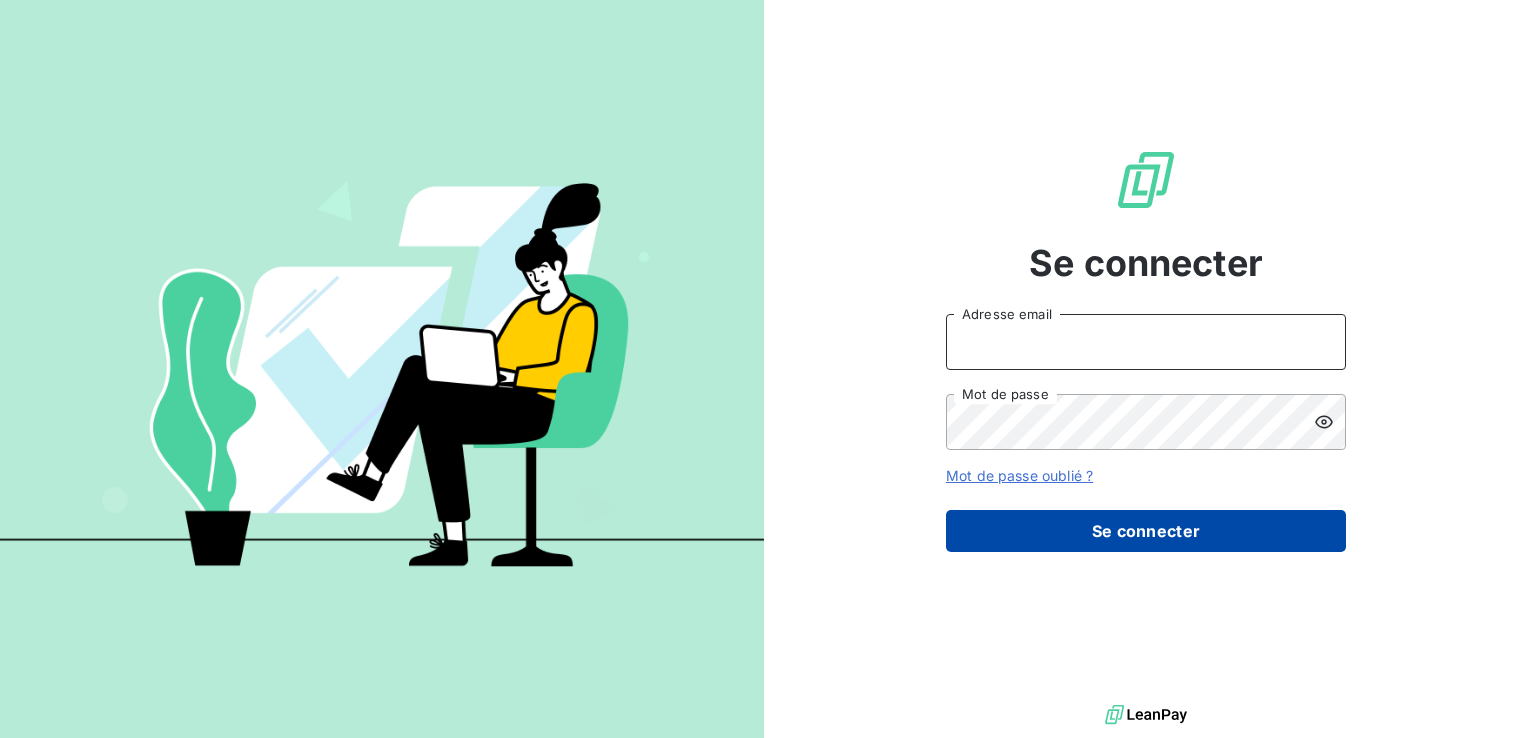 type on "comptabilite-clients@[EMAIL]" 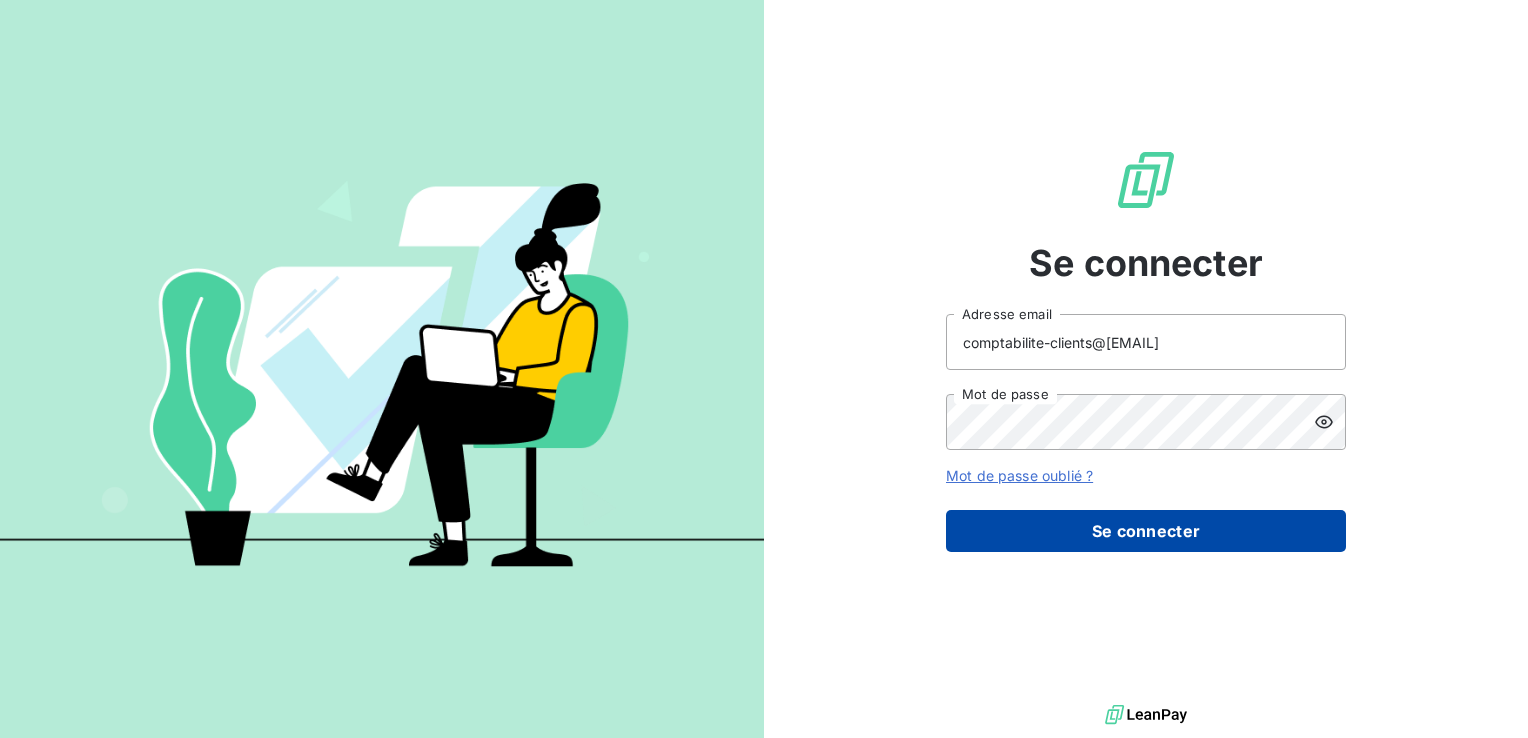 click on "Se connecter" at bounding box center (1146, 531) 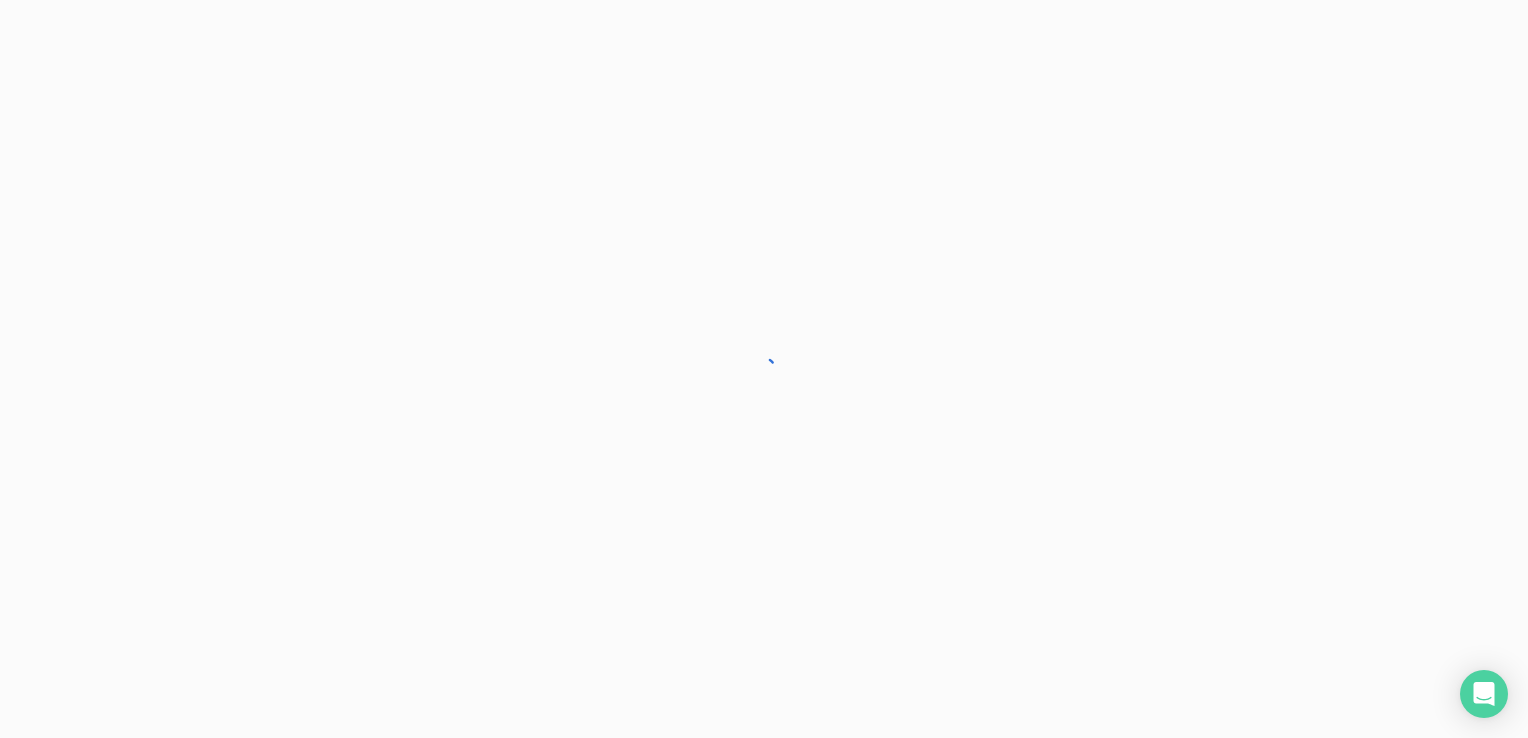 scroll, scrollTop: 0, scrollLeft: 0, axis: both 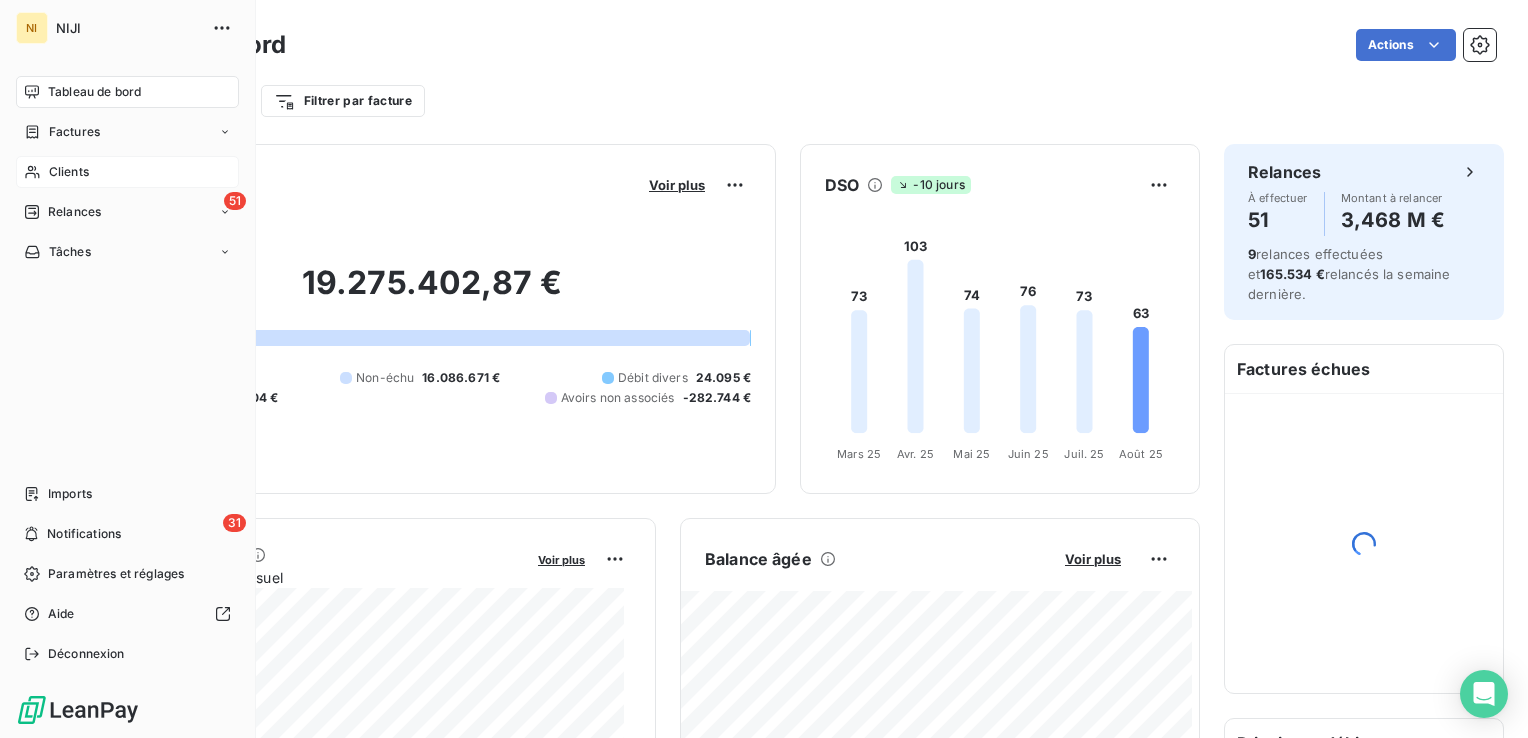 click on "Clients" at bounding box center (127, 172) 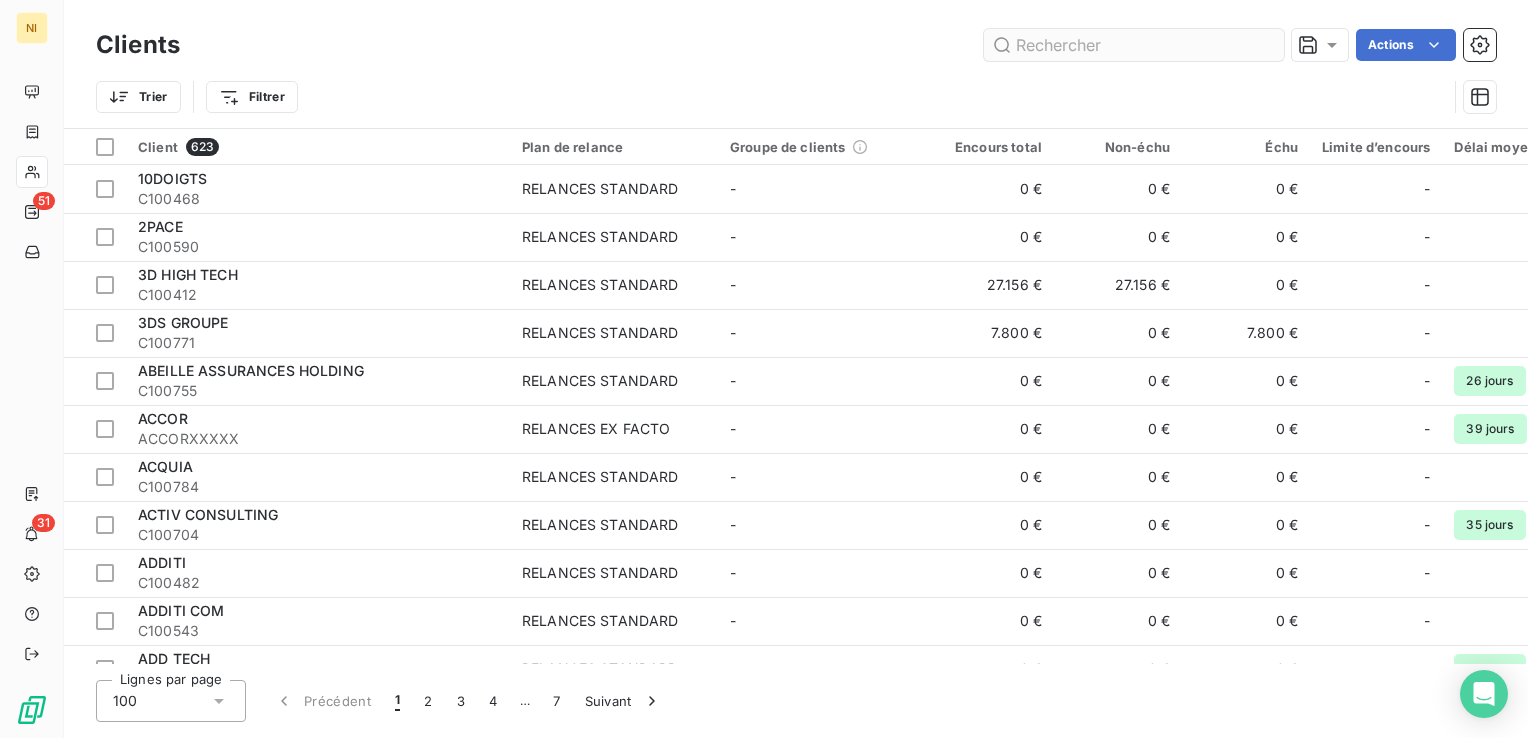 click at bounding box center (1134, 45) 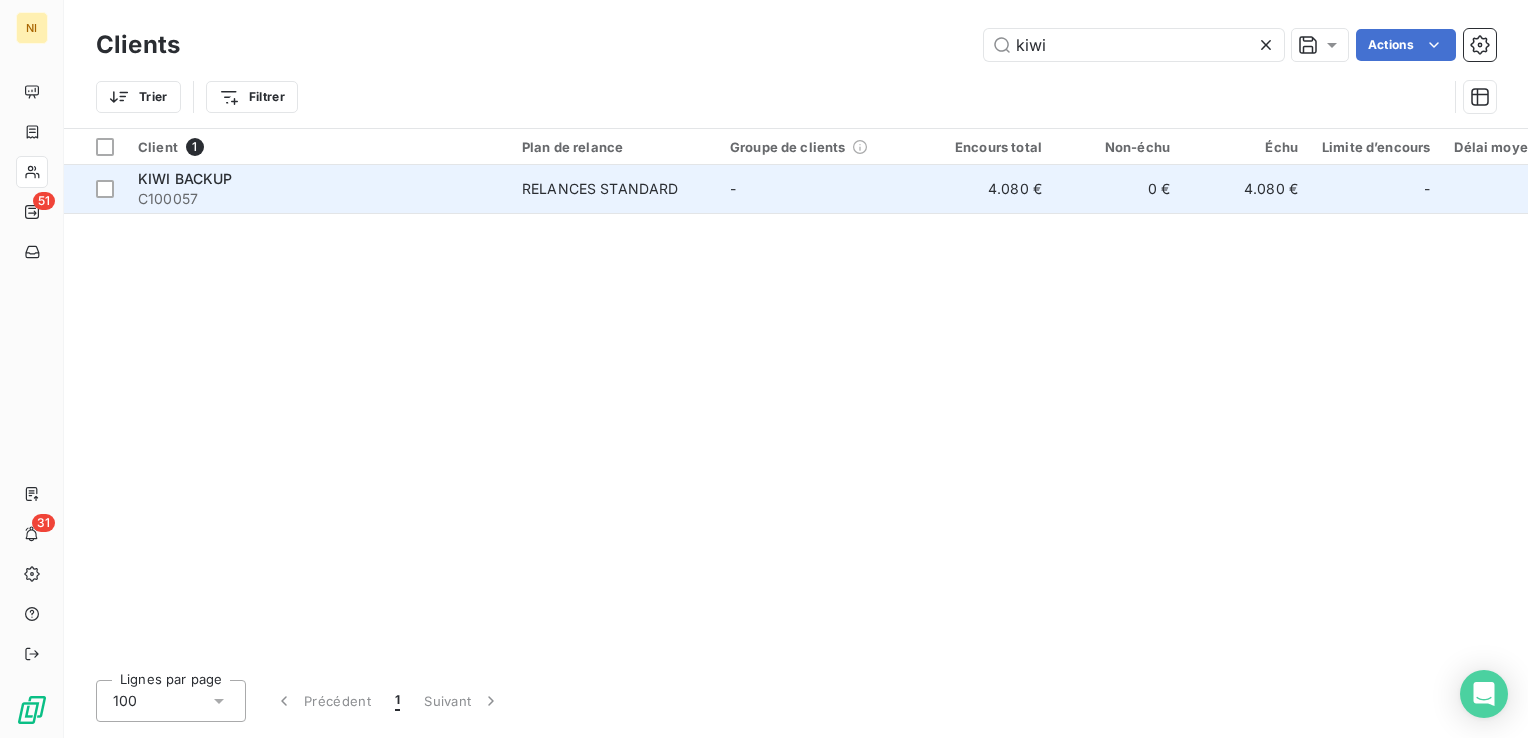 type on "kiwi" 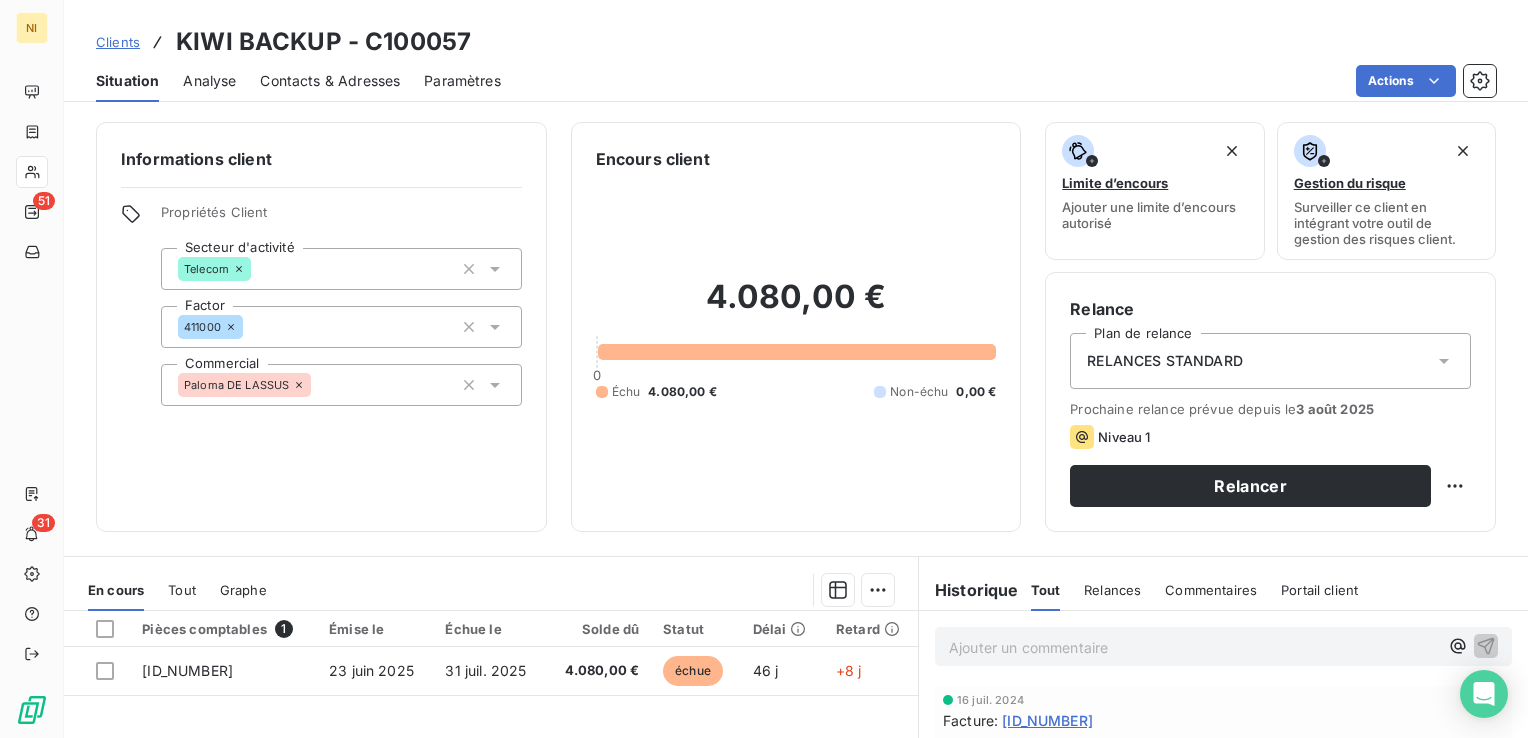 click on "Contacts & Adresses" at bounding box center [330, 81] 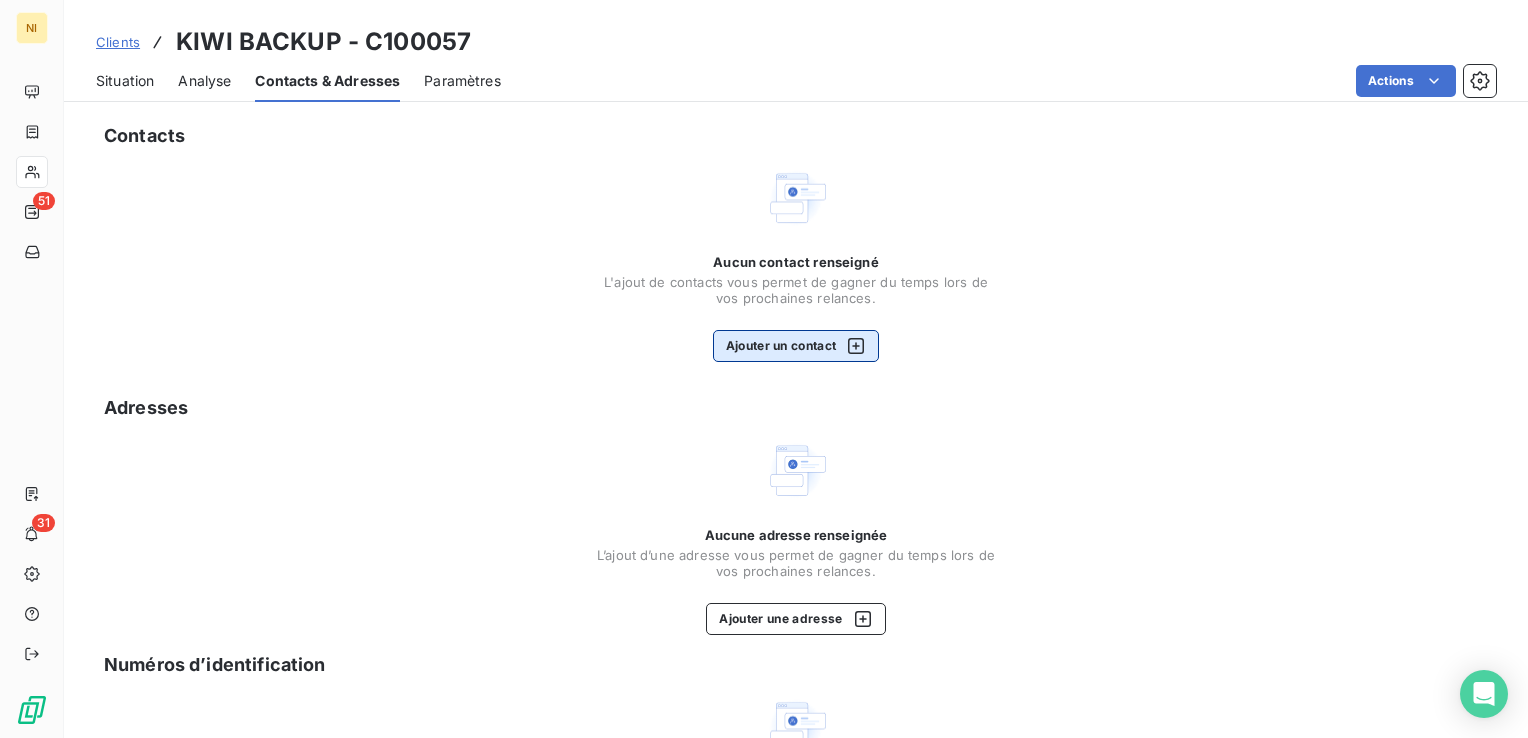 click on "Ajouter un contact" at bounding box center [796, 346] 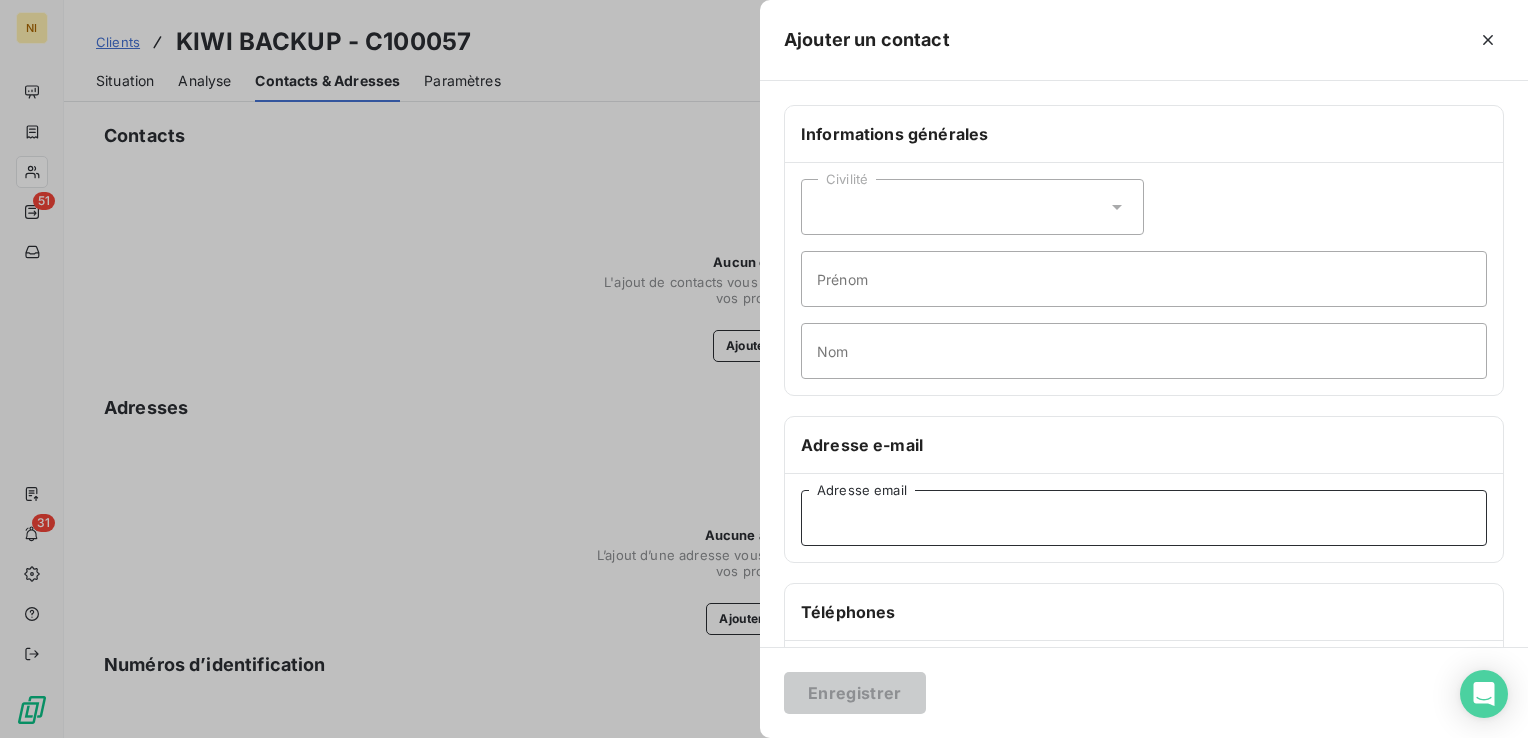 click on "Adresse email" at bounding box center [1144, 518] 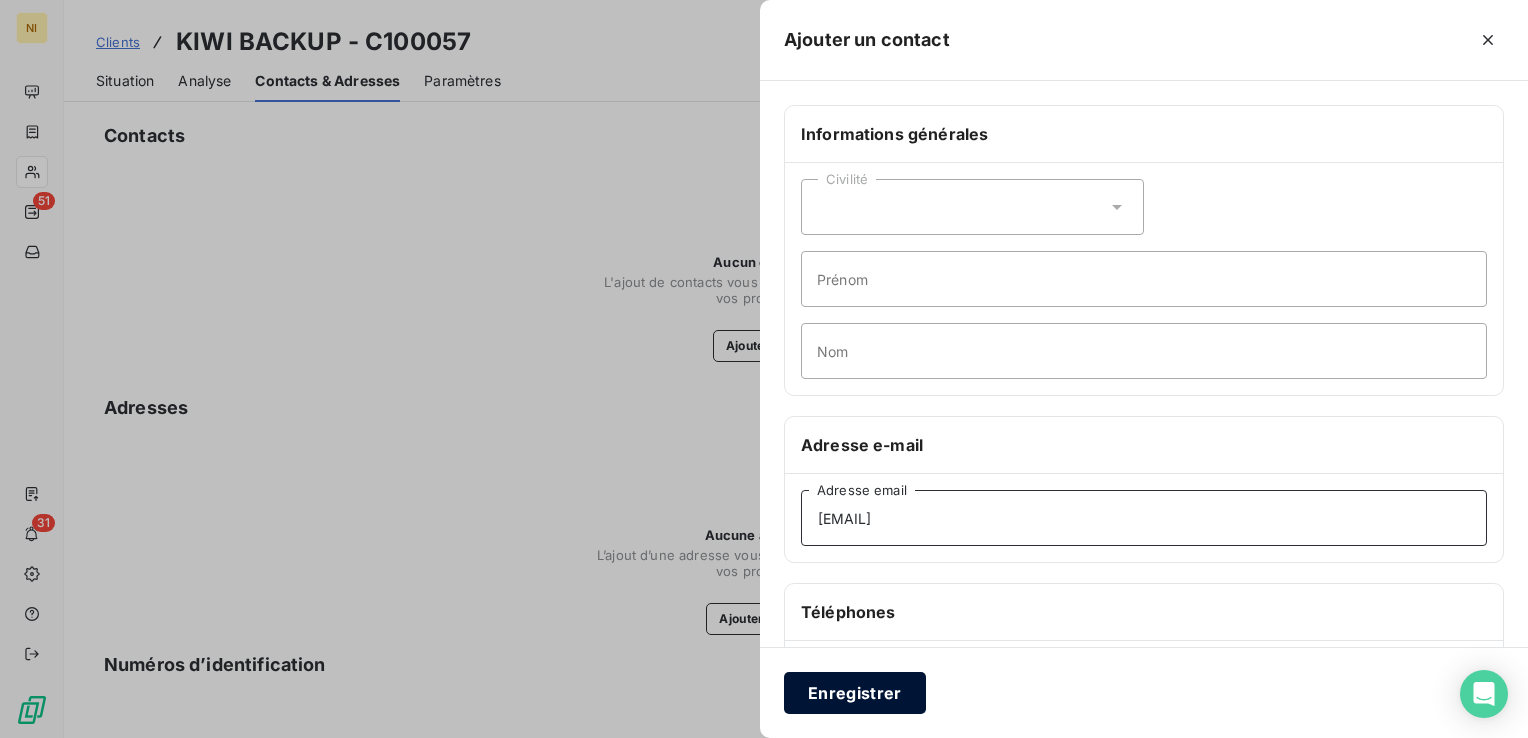 type on "[EMAIL]" 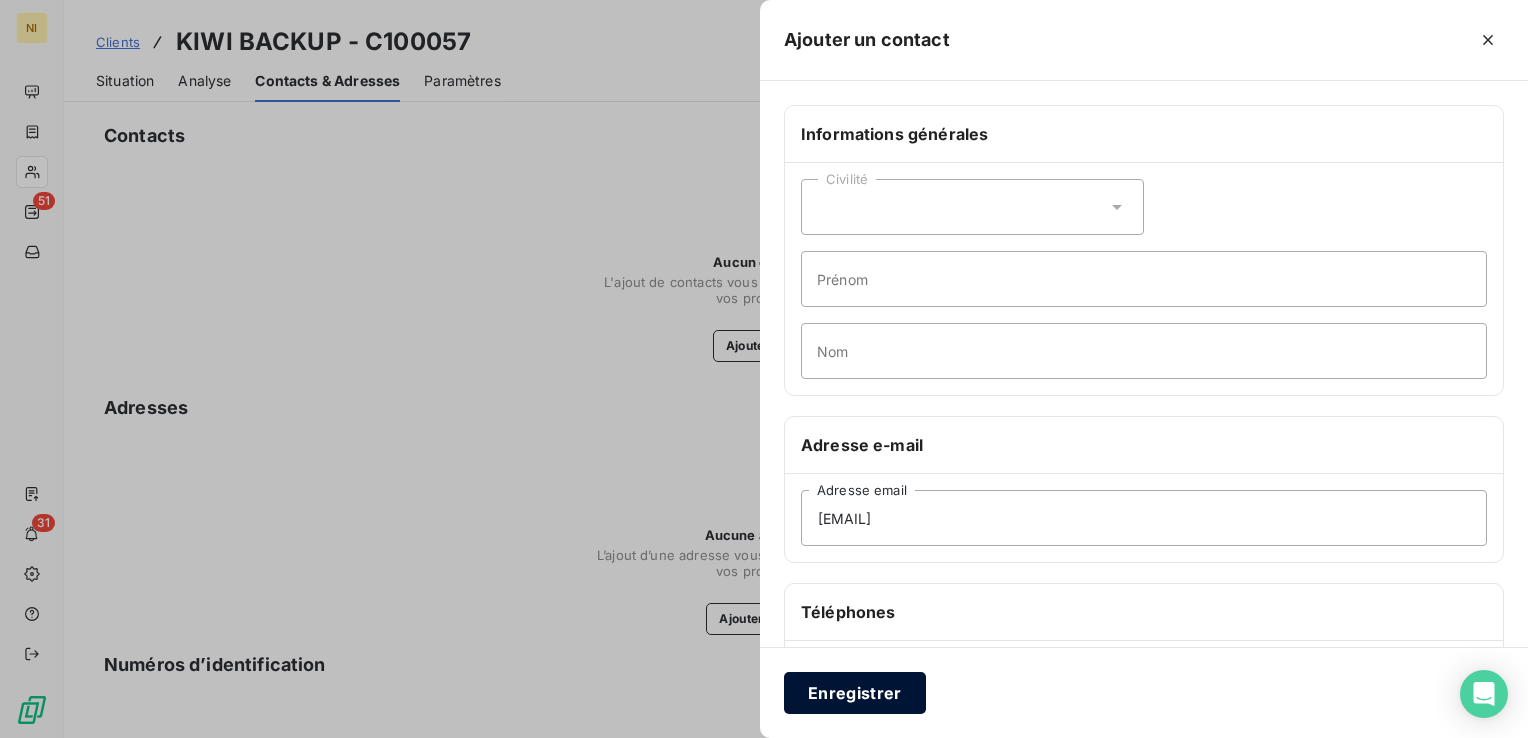 click on "Enregistrer" at bounding box center (855, 693) 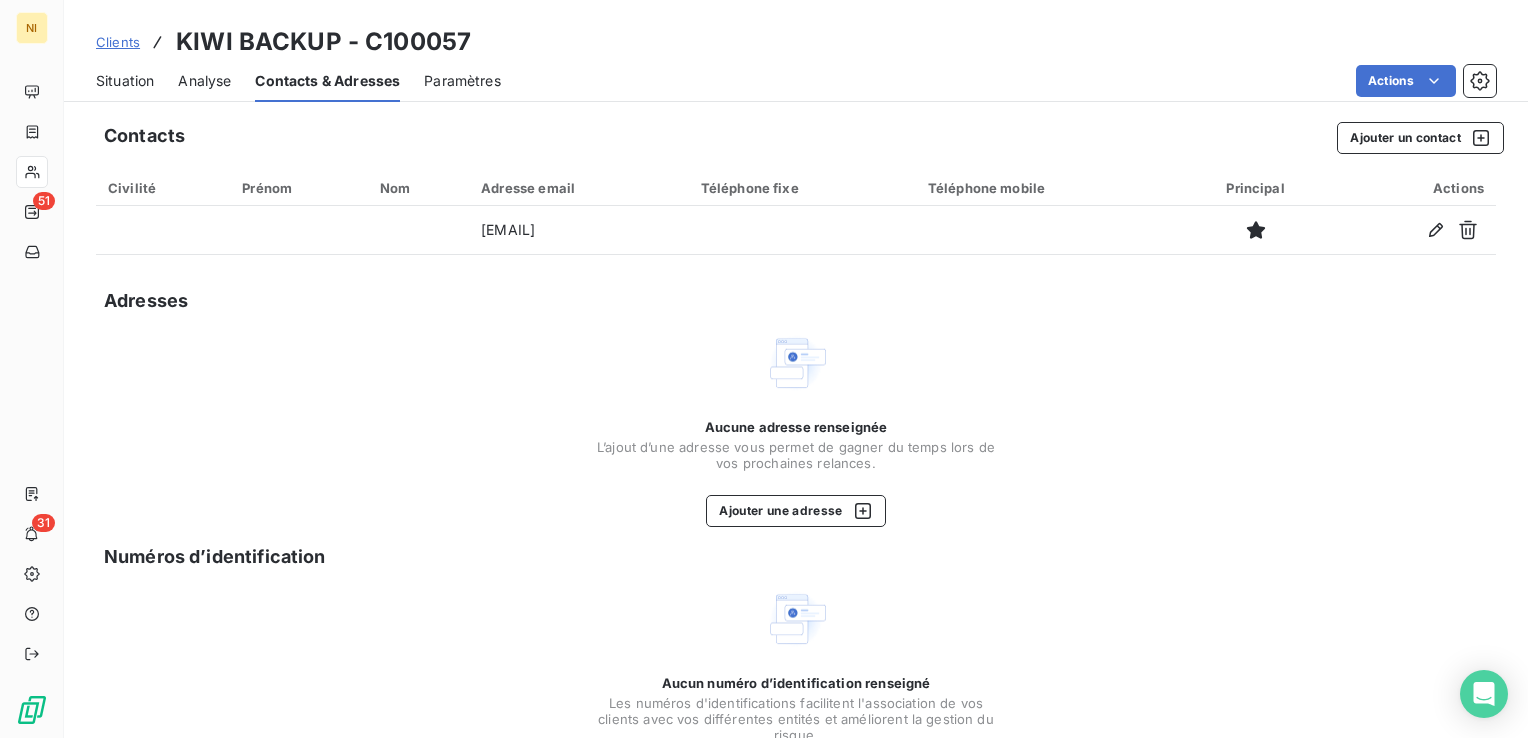 click on "Situation" at bounding box center (125, 81) 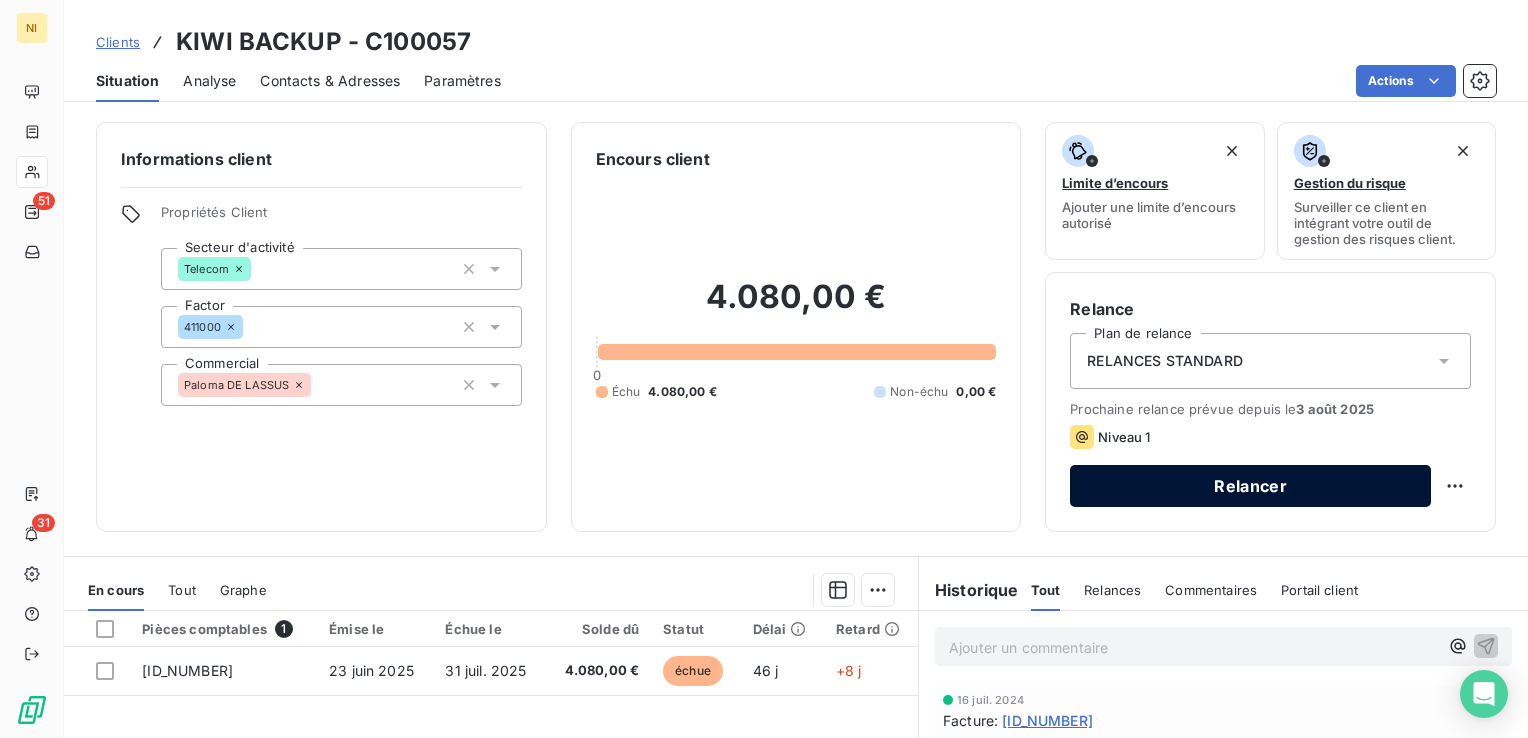 click on "Relancer" at bounding box center (1250, 486) 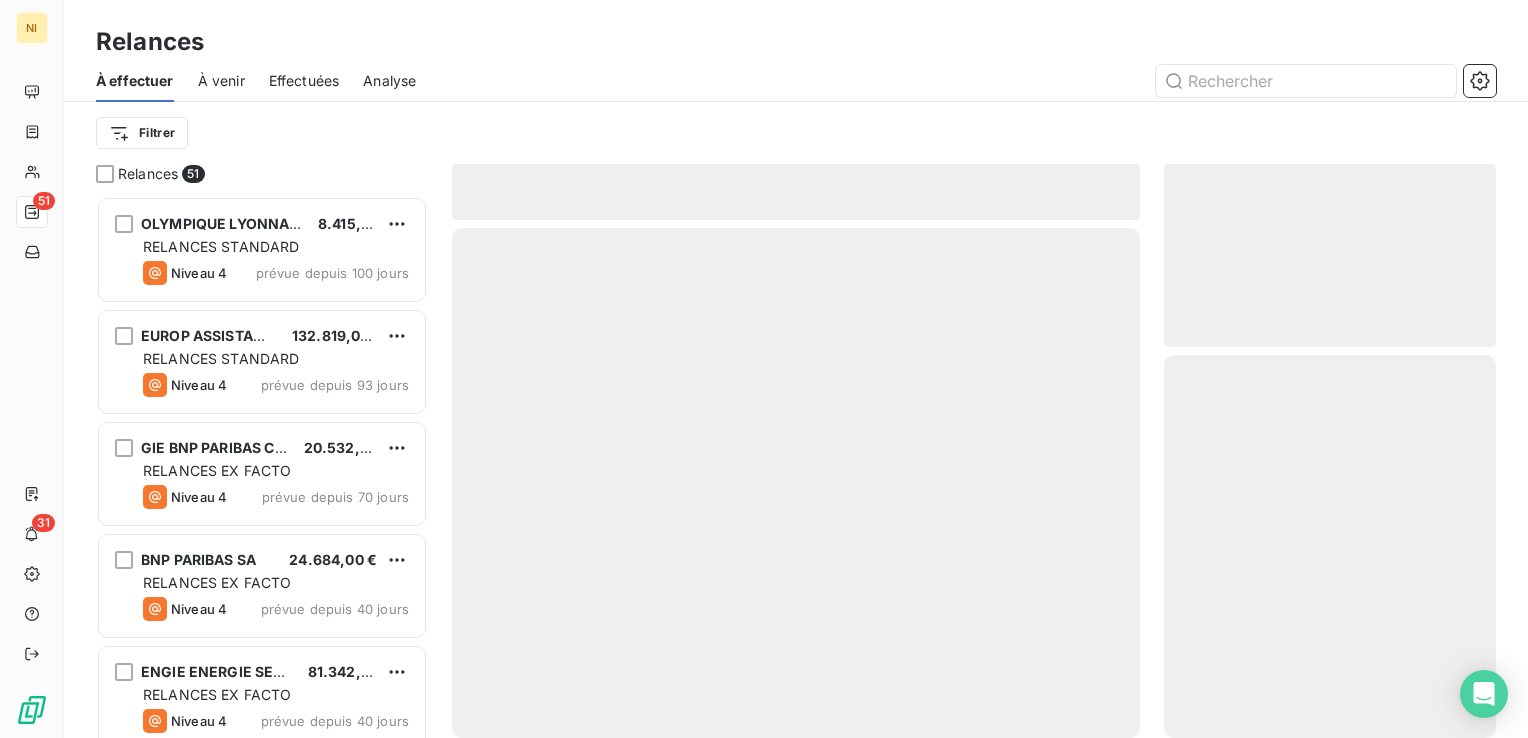 scroll, scrollTop: 16, scrollLeft: 16, axis: both 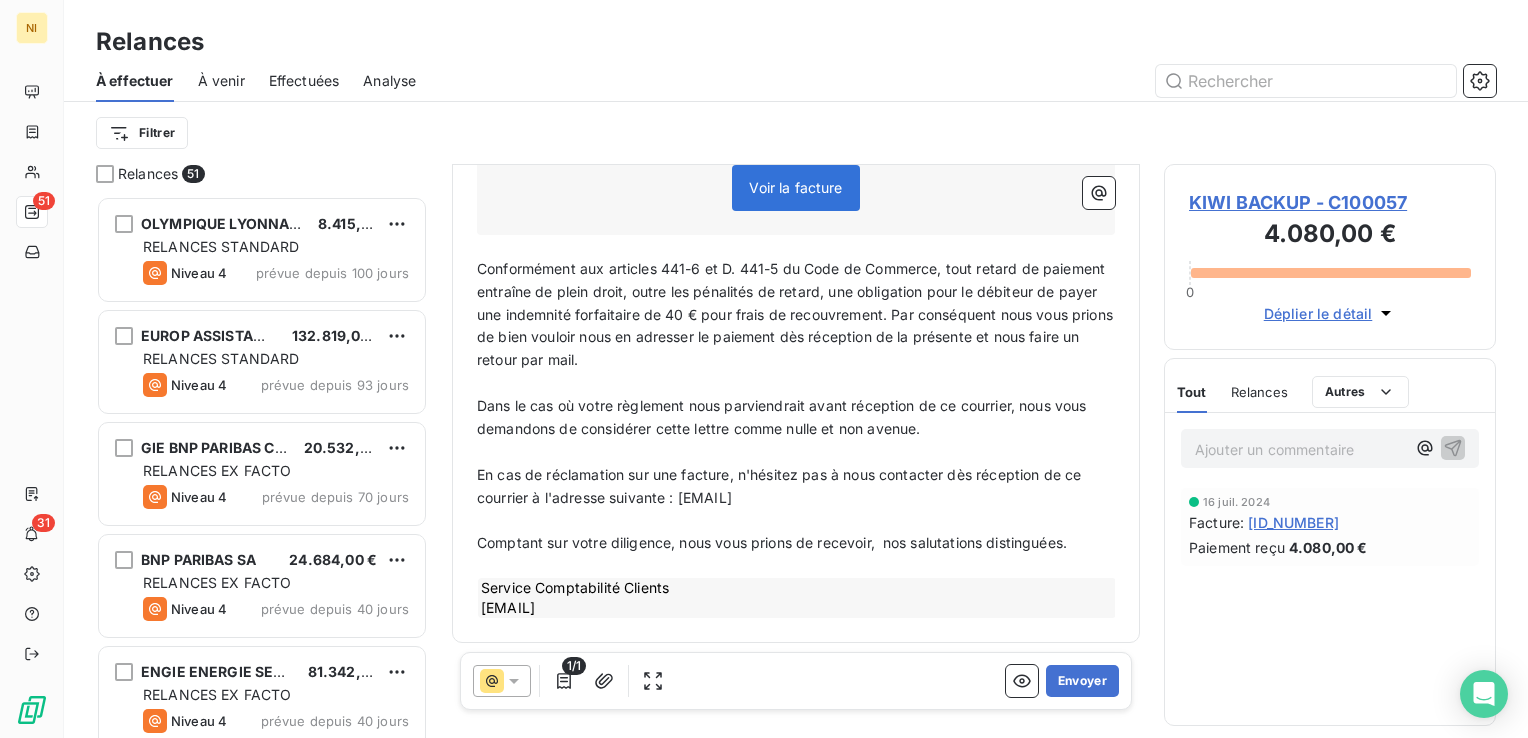click at bounding box center [502, 681] 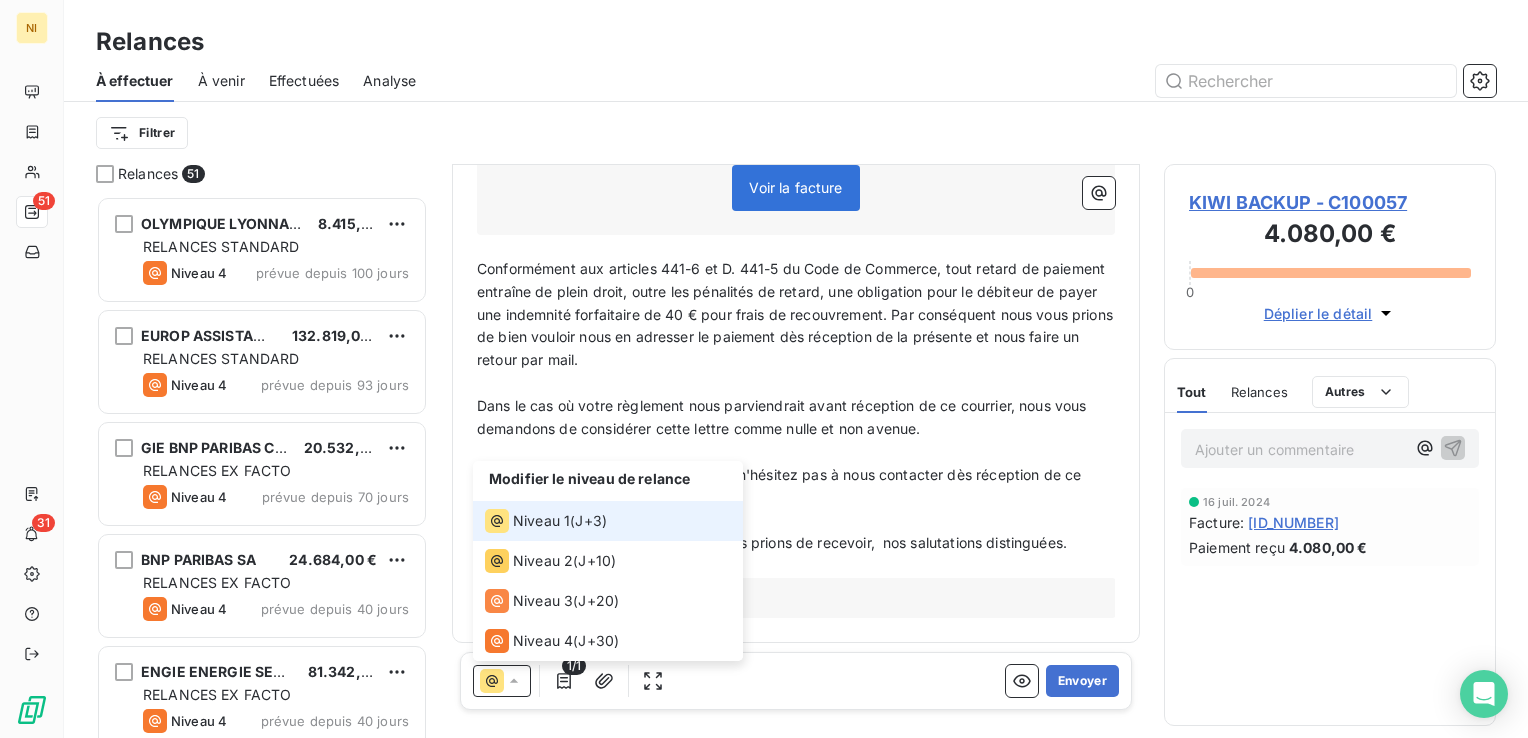 click at bounding box center (502, 681) 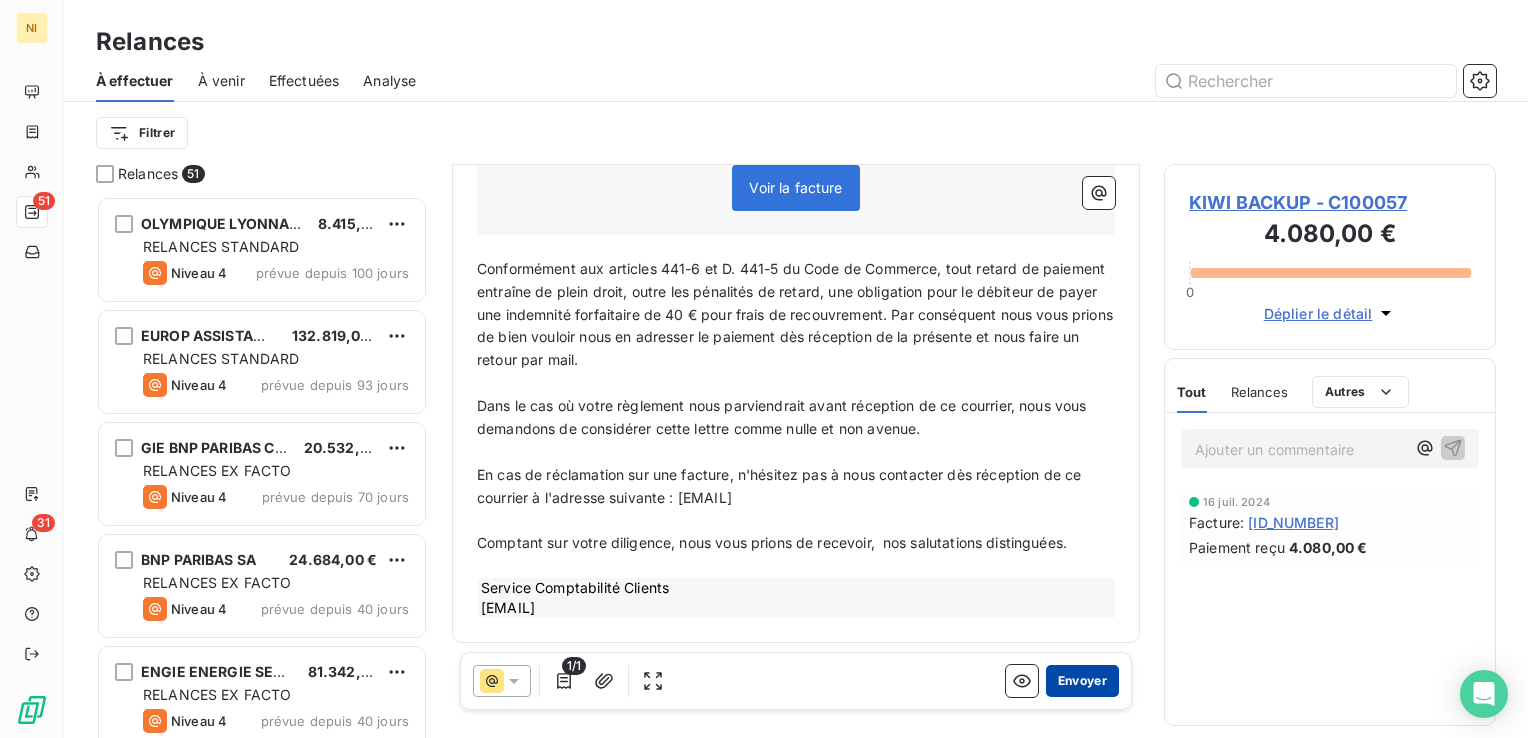 click on "Envoyer" at bounding box center [1082, 681] 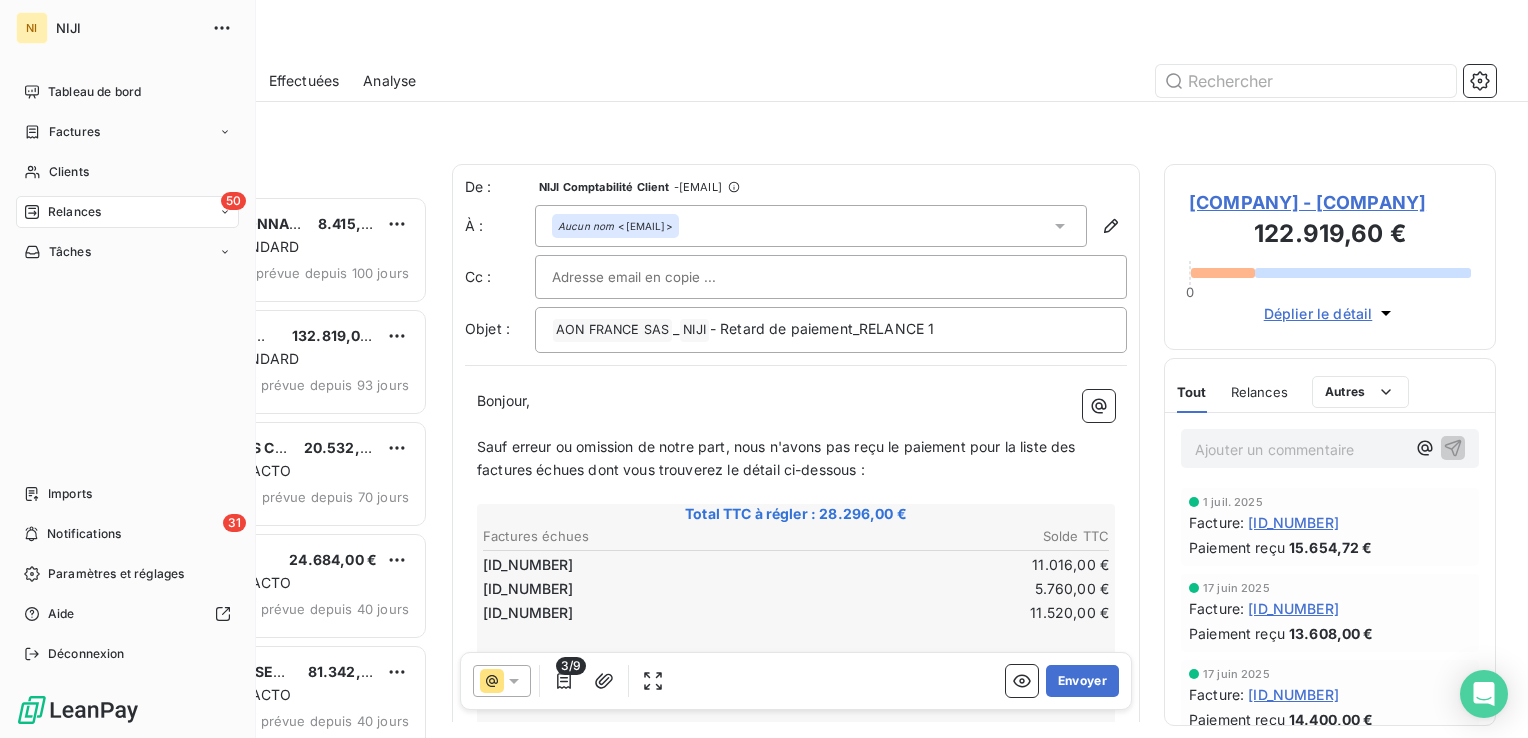 click on "Relances" at bounding box center (74, 212) 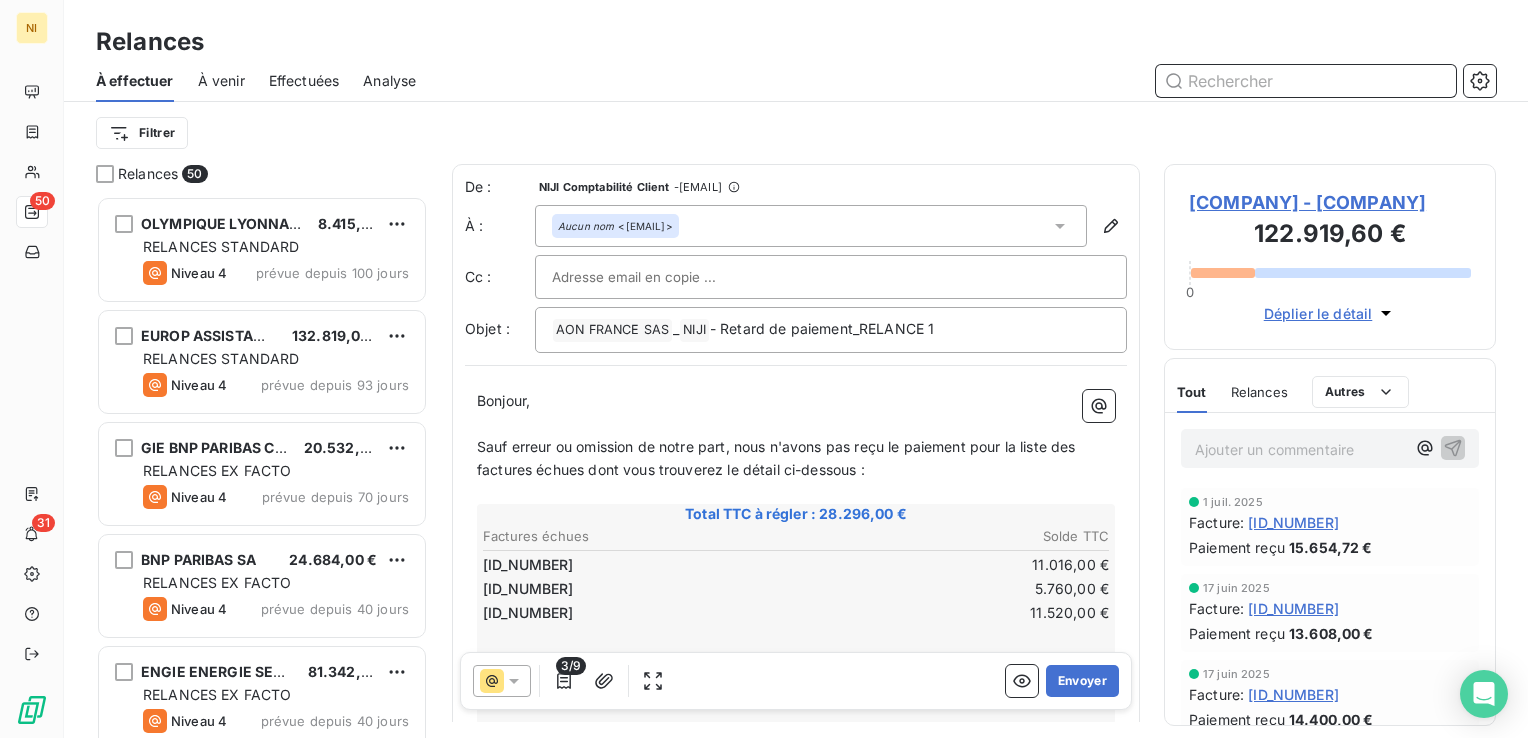 click at bounding box center (1306, 81) 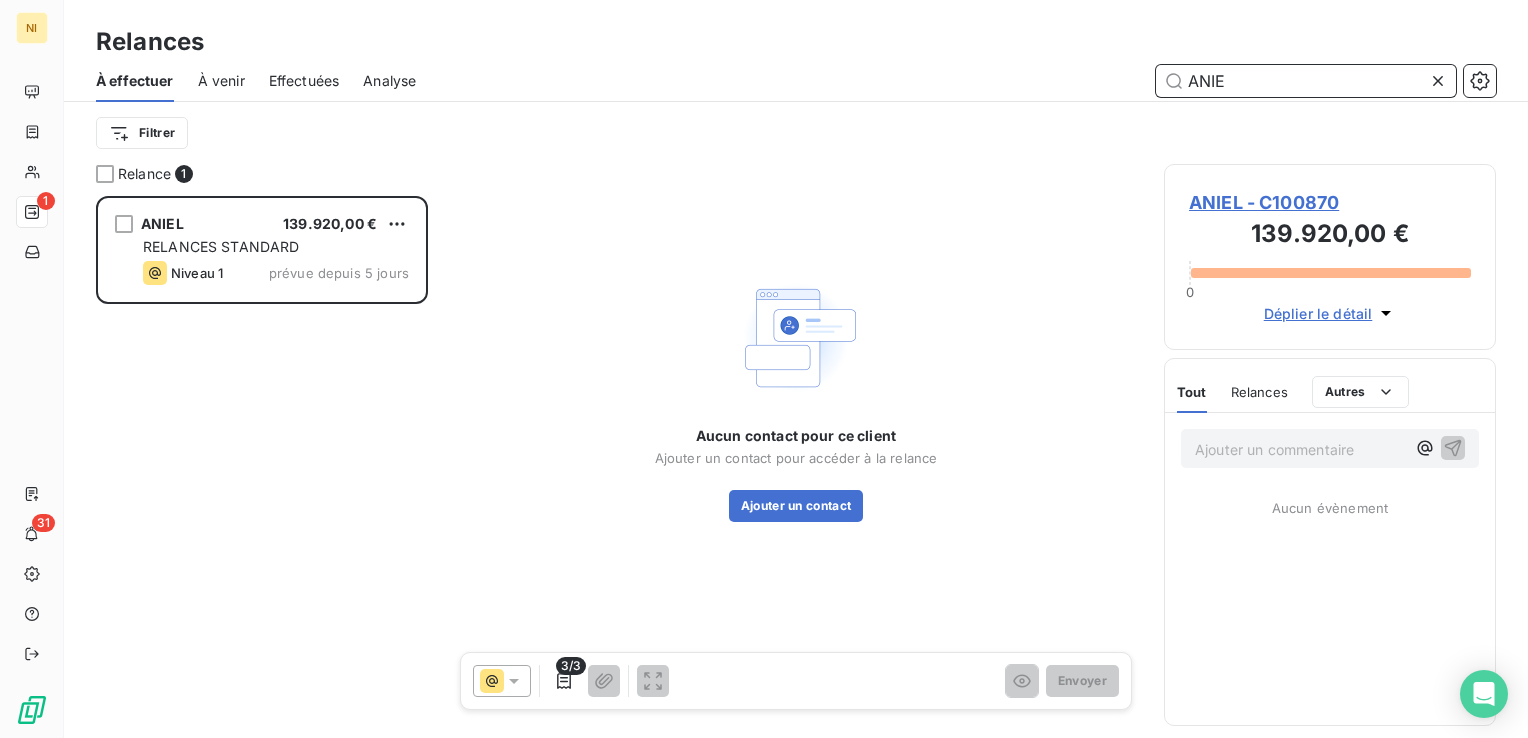 scroll, scrollTop: 16, scrollLeft: 16, axis: both 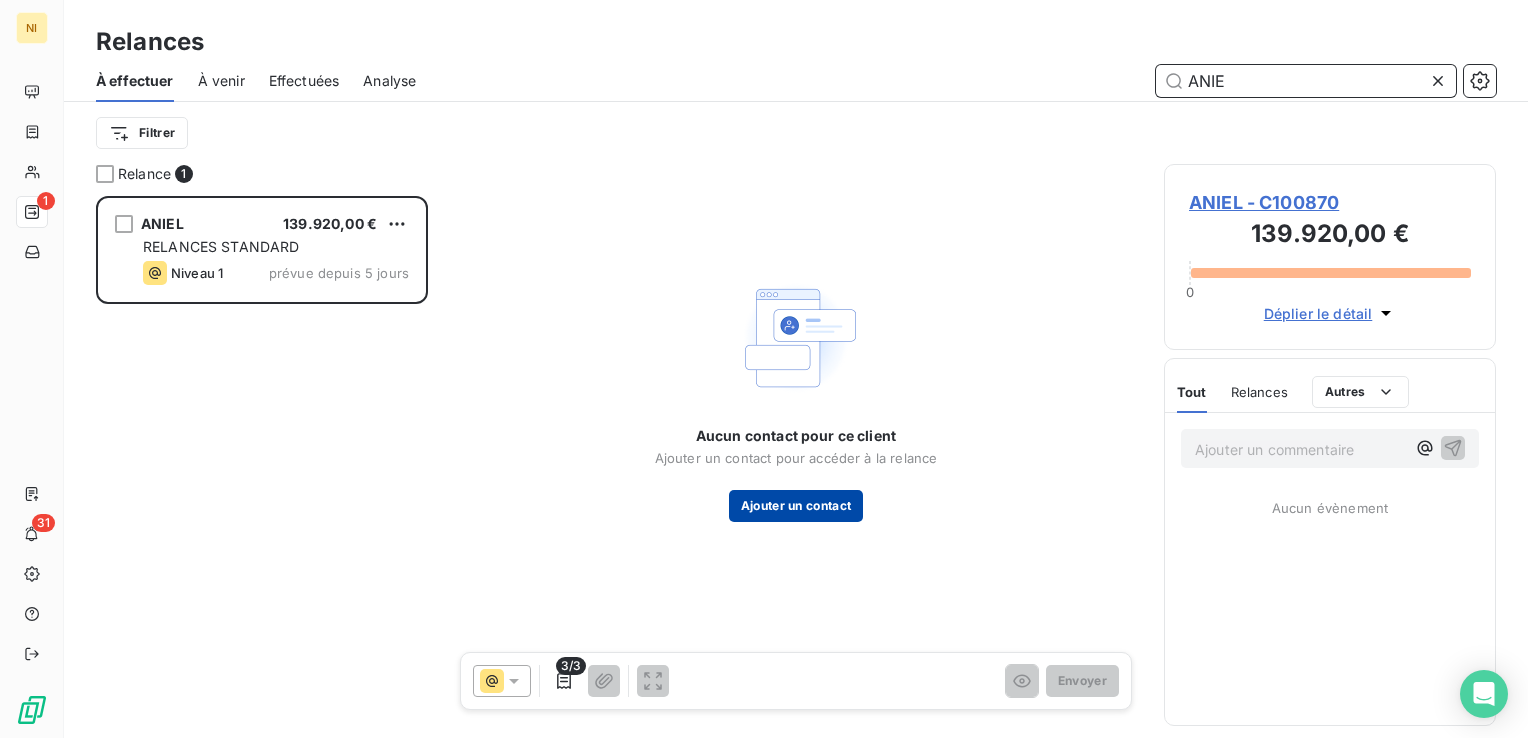 type on "ANIE" 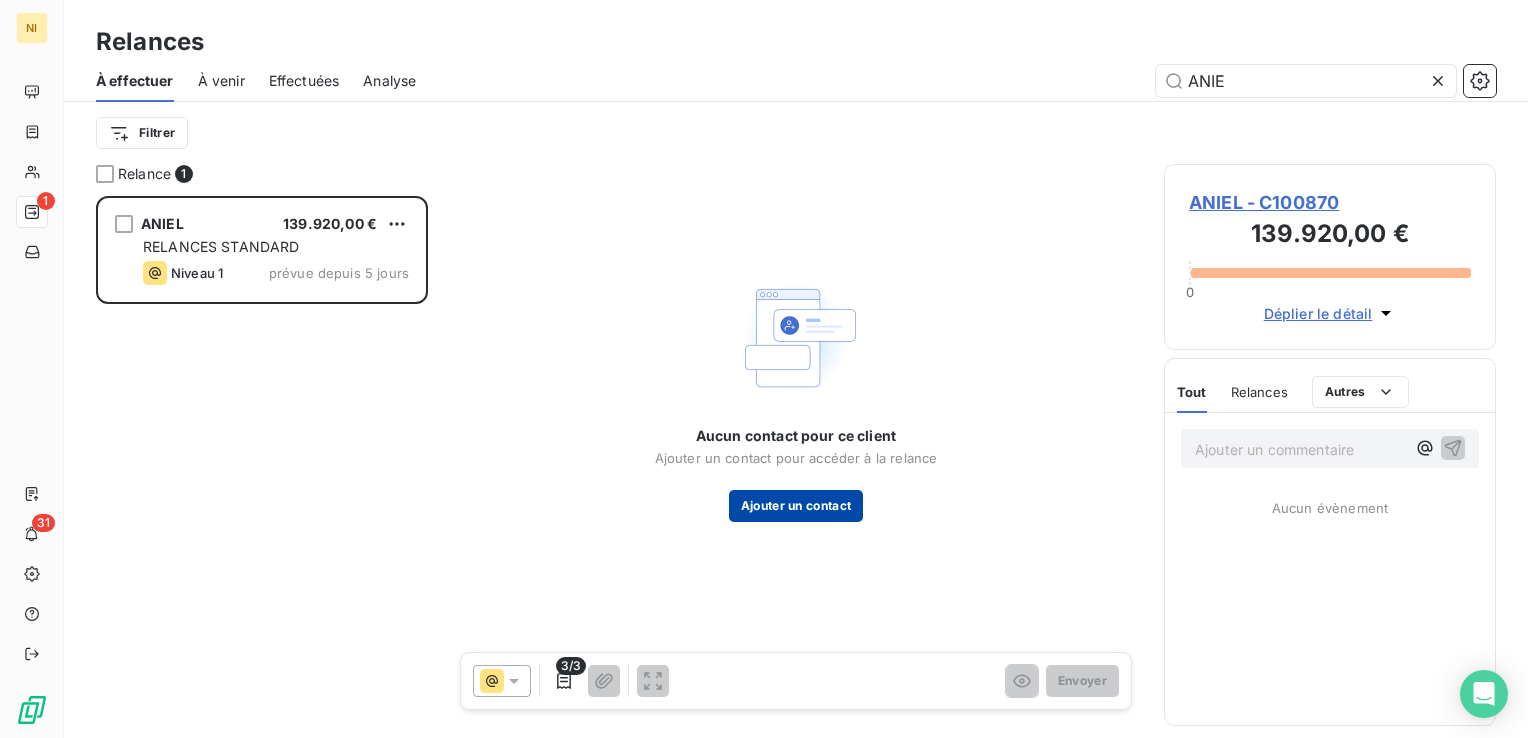 click on "Ajouter un contact" at bounding box center [796, 506] 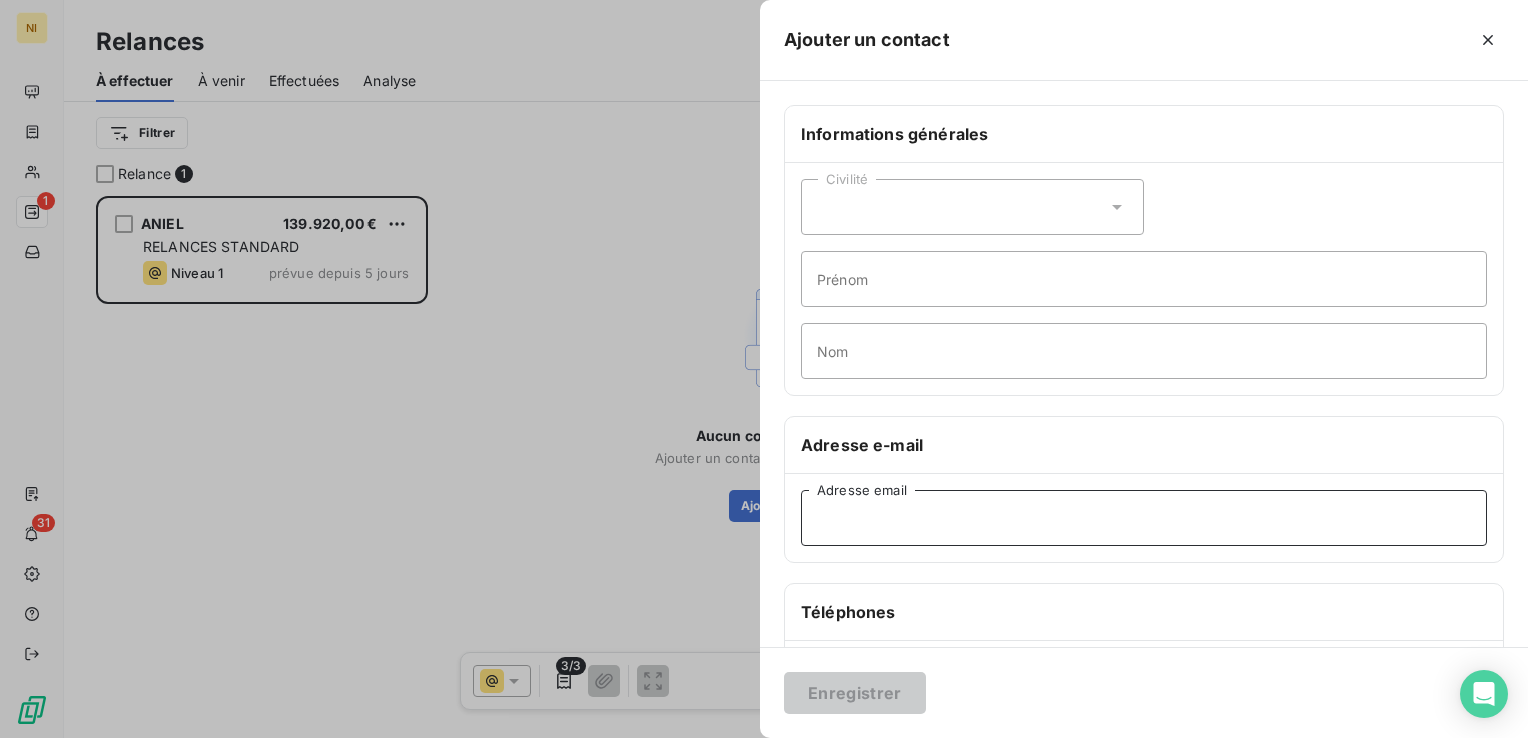 click on "Adresse email" at bounding box center (1144, 518) 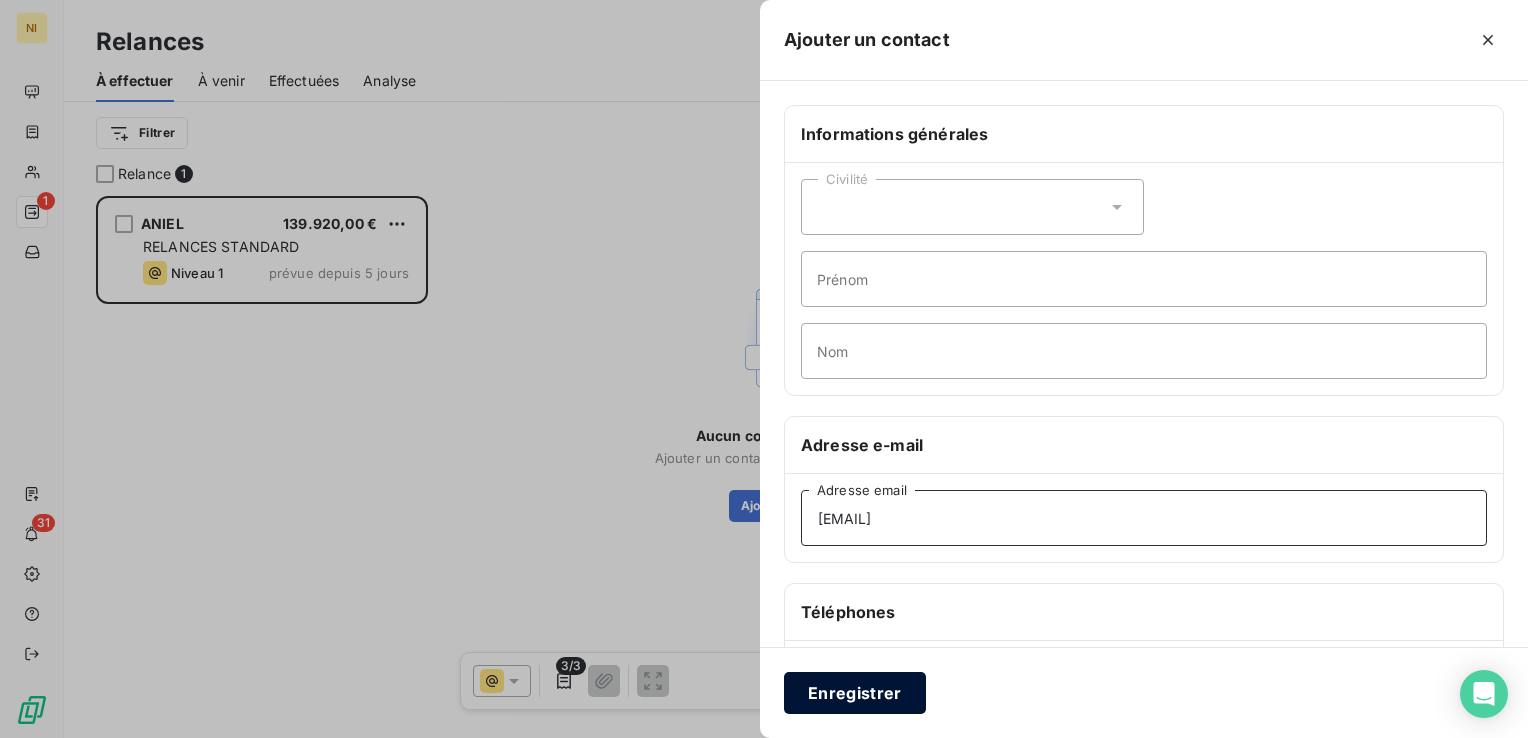 type on "[EMAIL]" 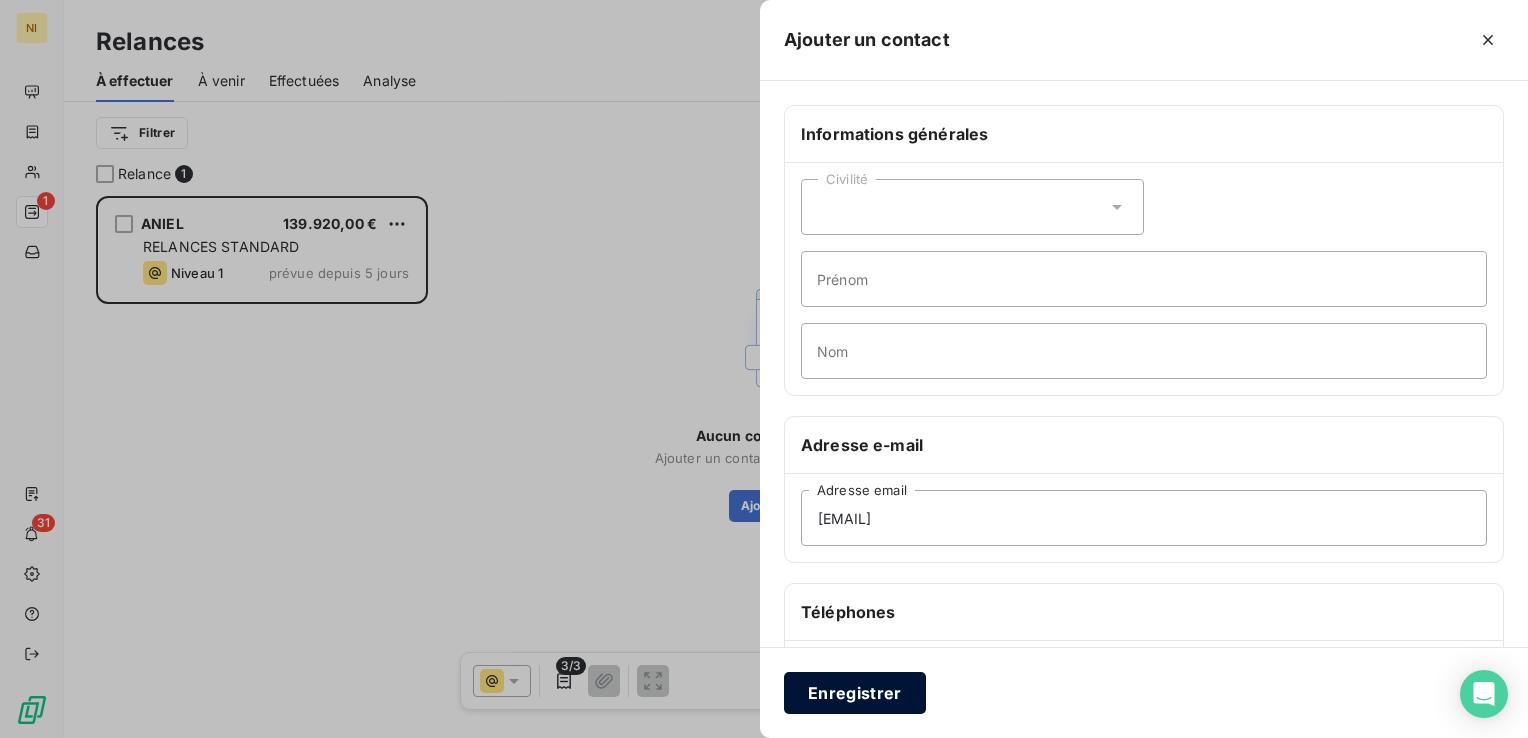 click on "Enregistrer" at bounding box center (855, 693) 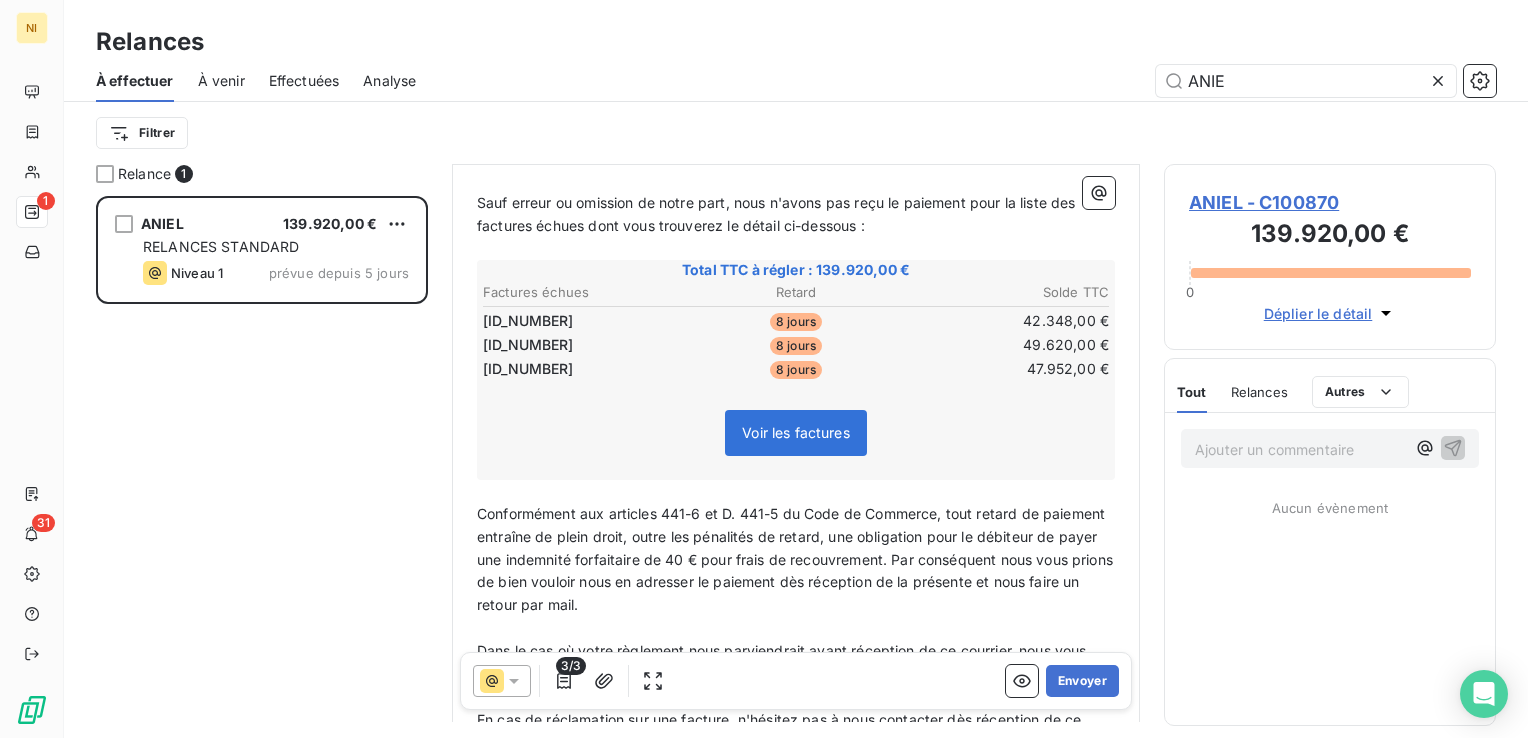 scroll, scrollTop: 200, scrollLeft: 0, axis: vertical 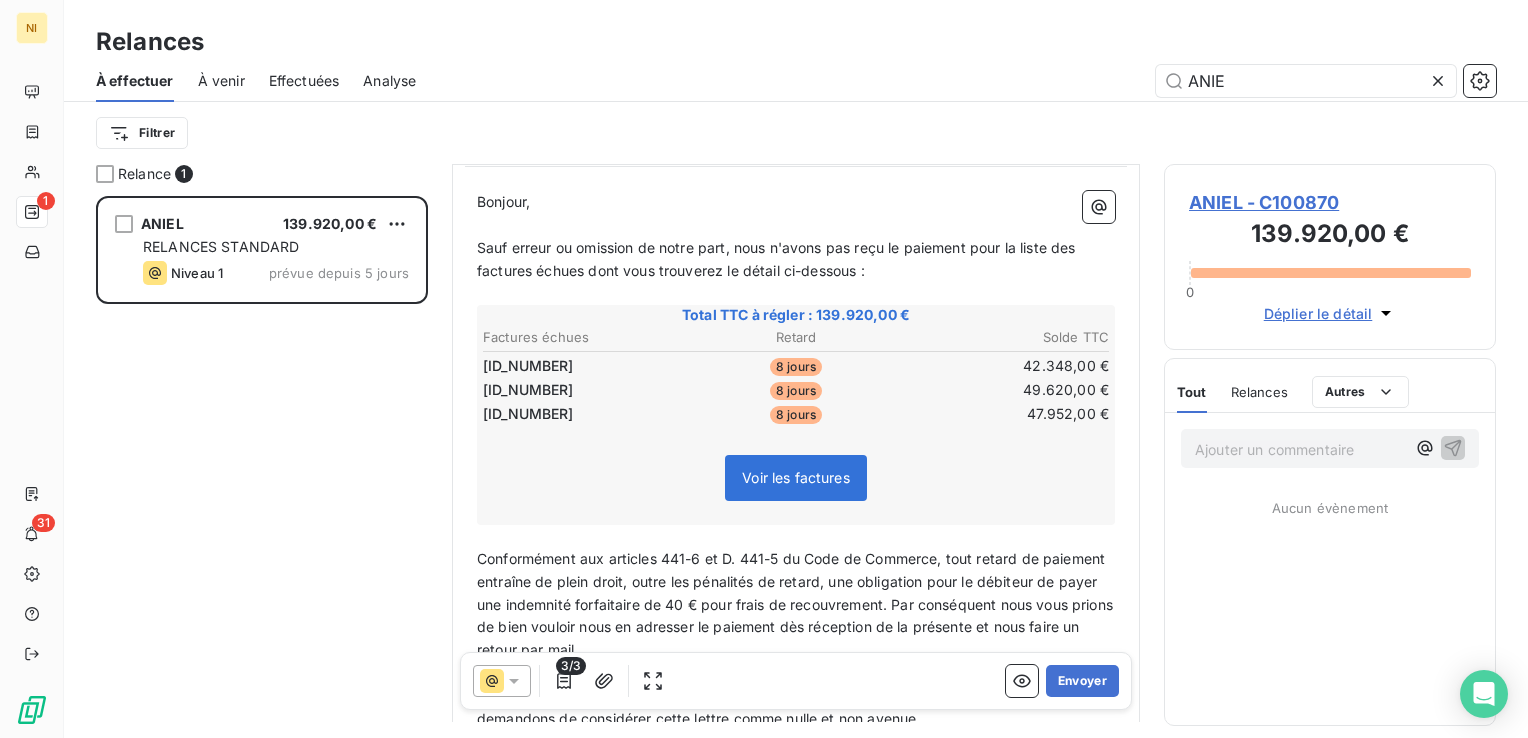 click 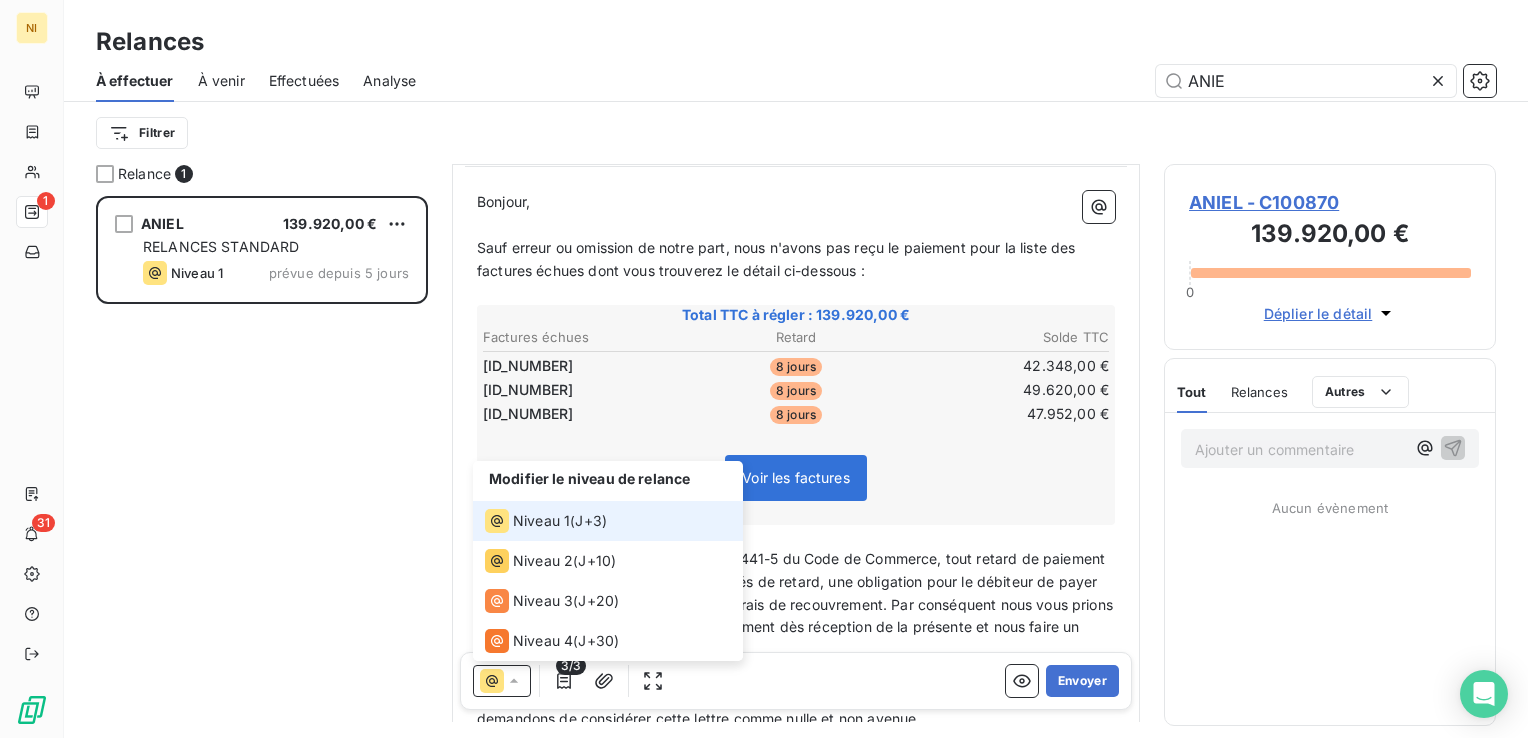 click 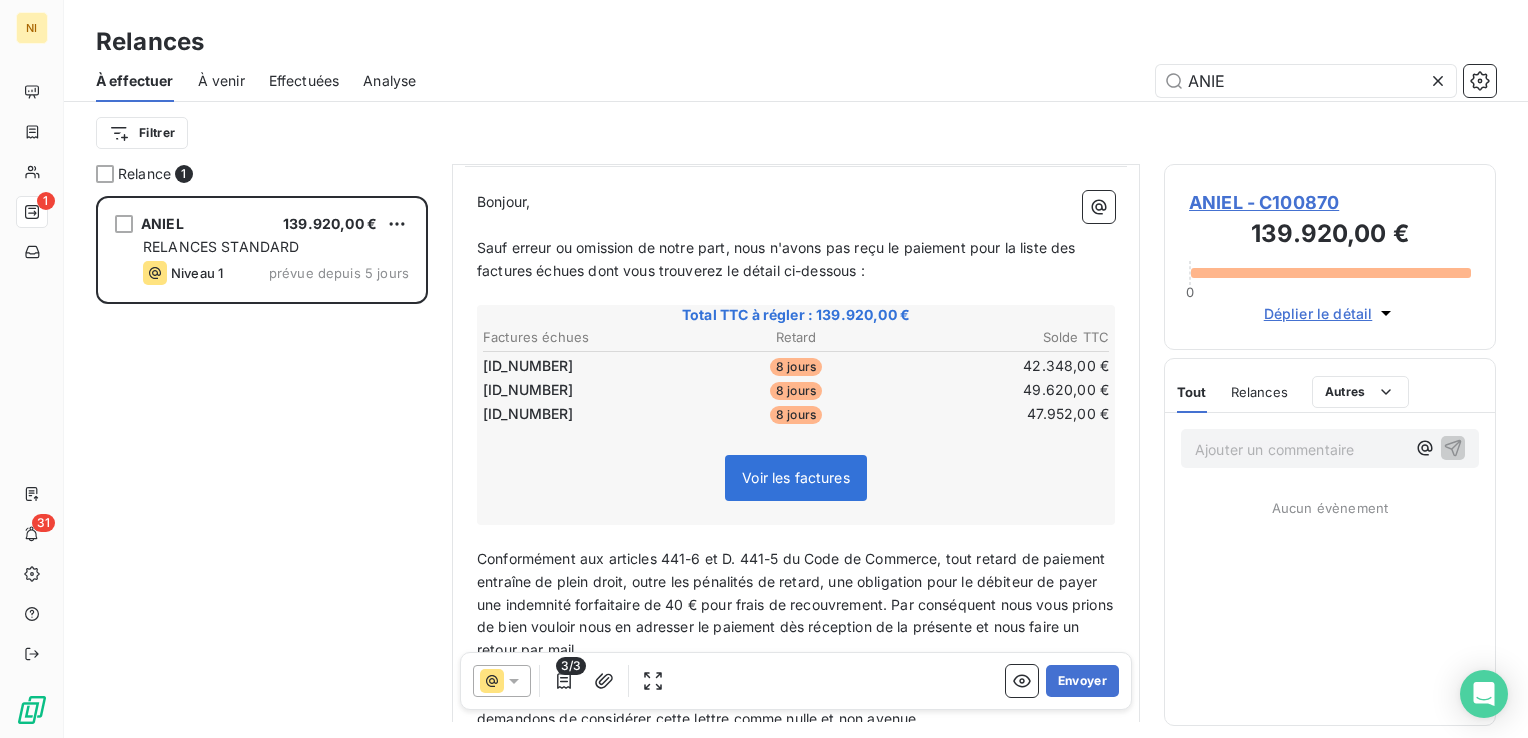click 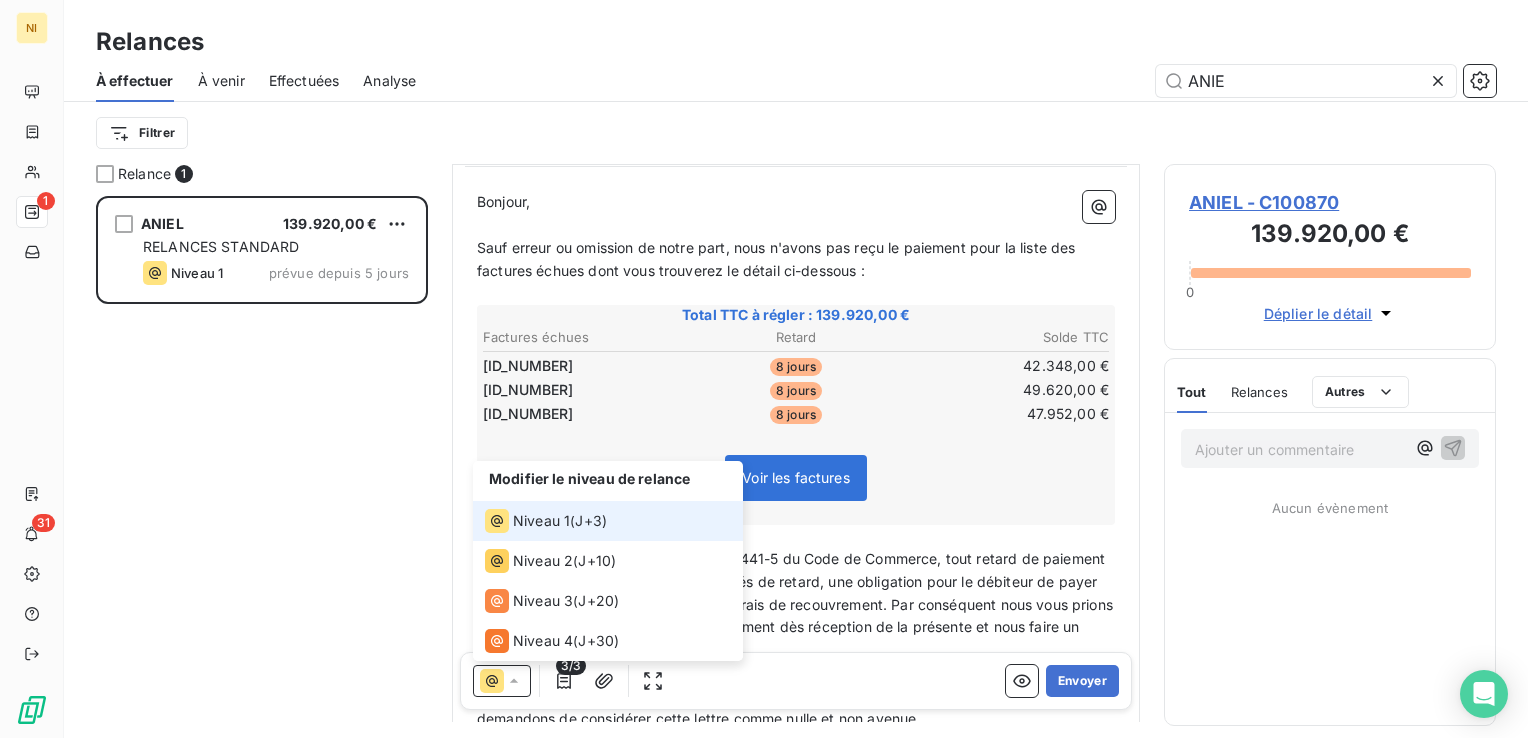 click 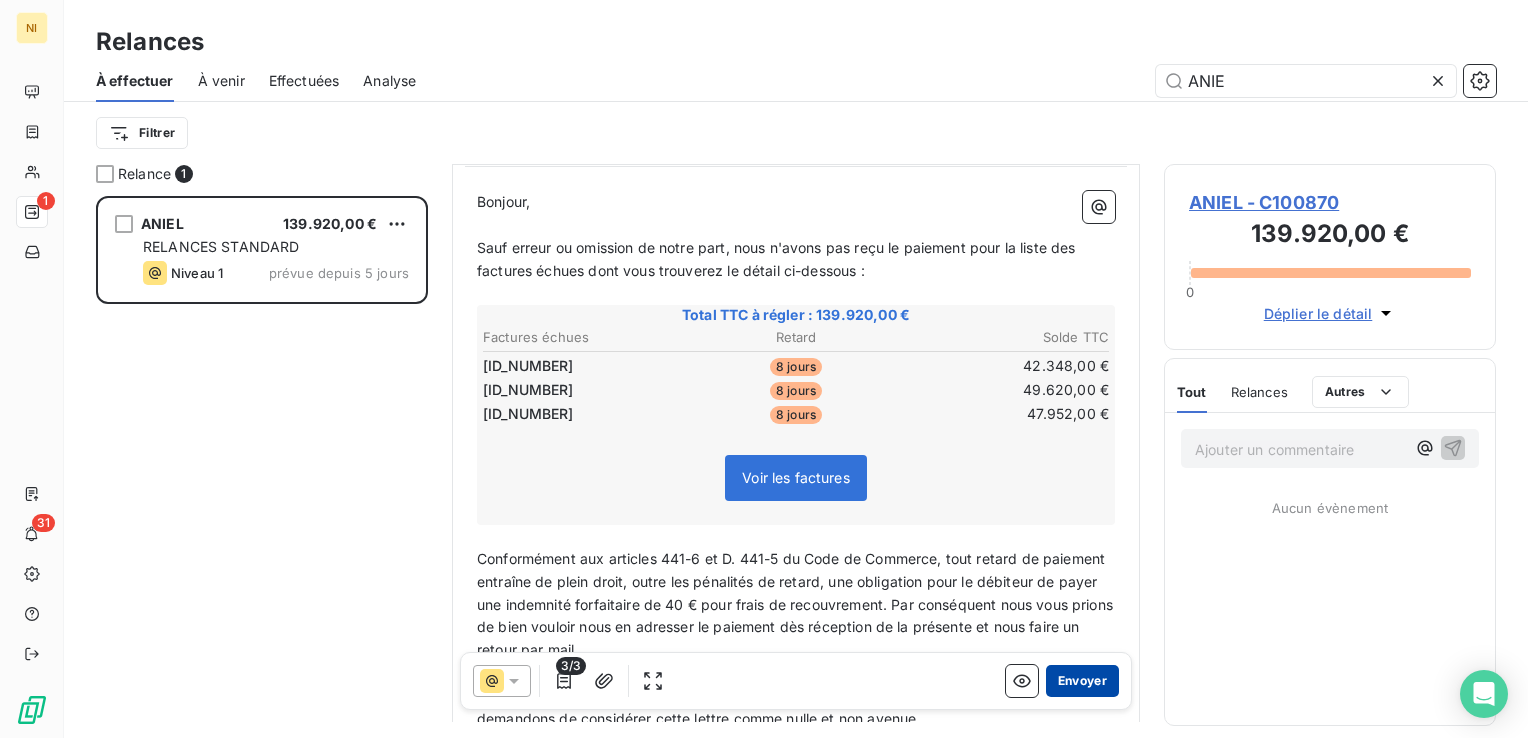 click on "Envoyer" at bounding box center (1082, 681) 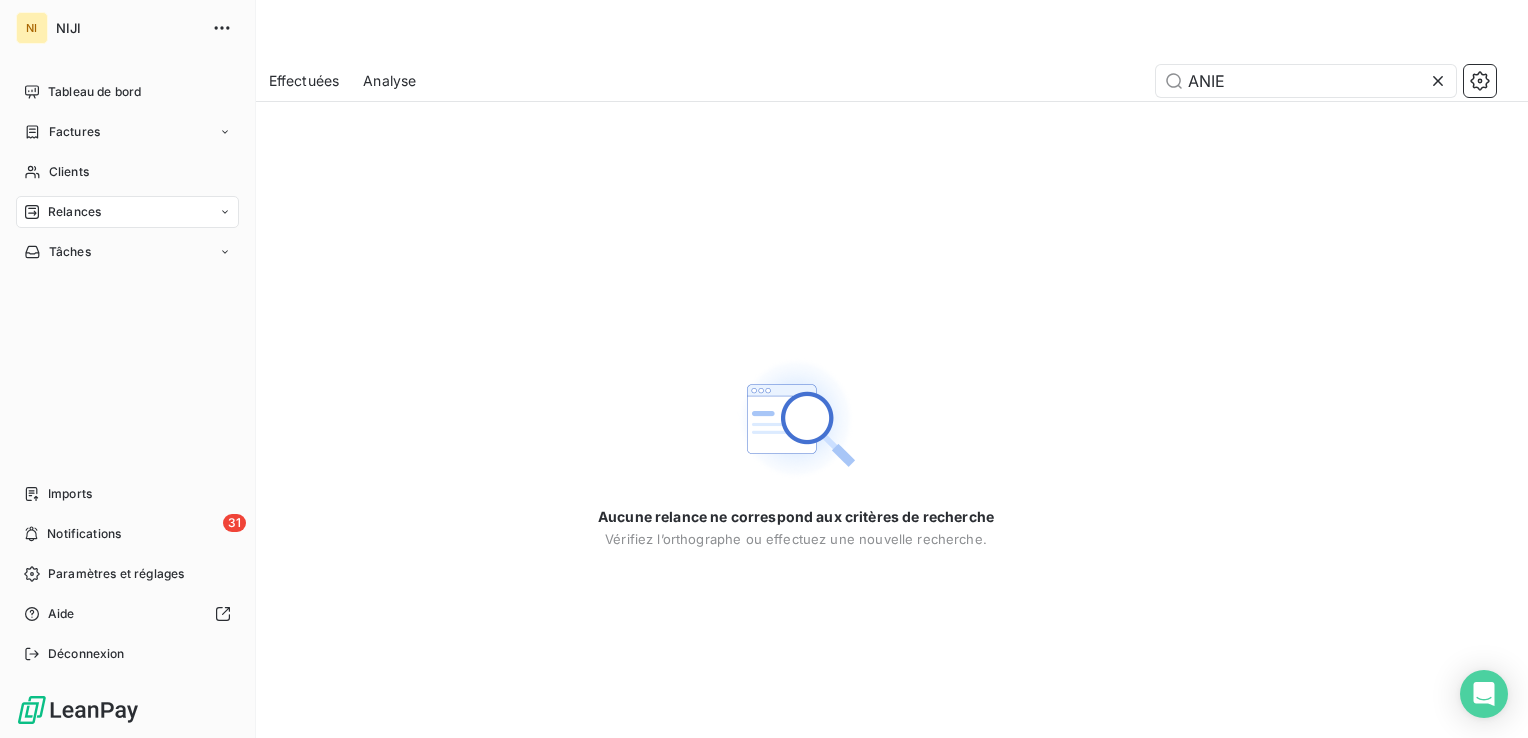 click on "Relances" at bounding box center (74, 212) 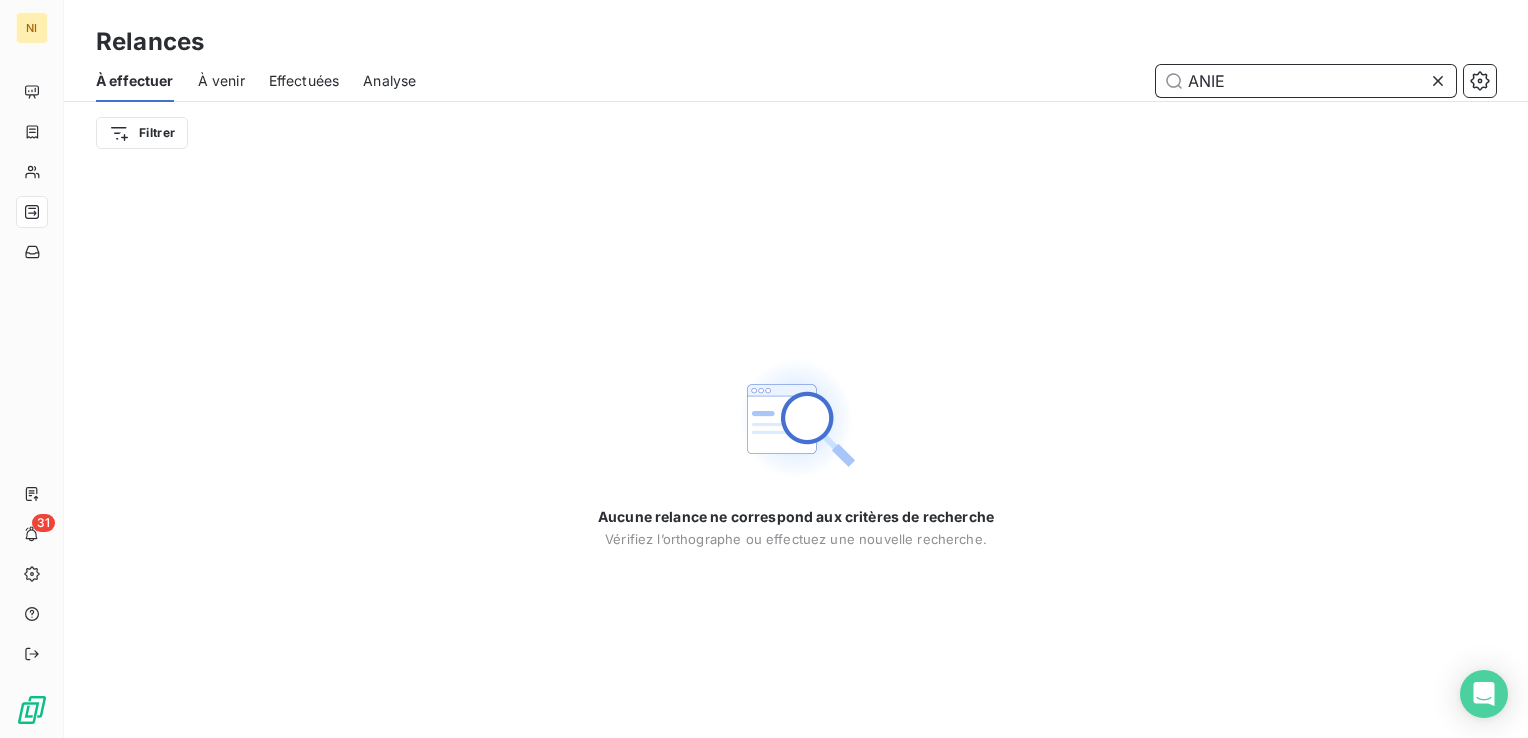 click on "ANIE" at bounding box center (1306, 81) 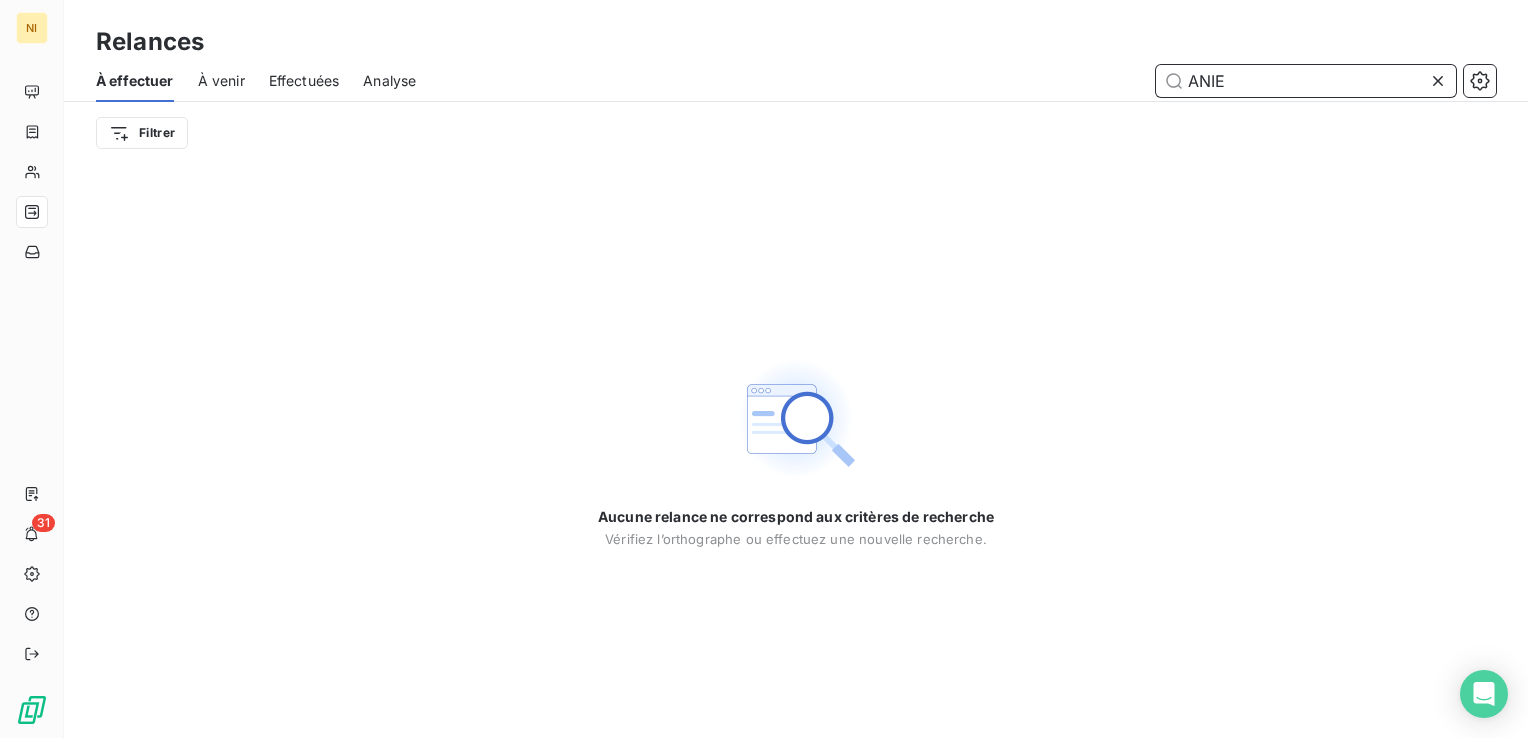 drag, startPoint x: 1341, startPoint y: 82, endPoint x: 983, endPoint y: 106, distance: 358.80356 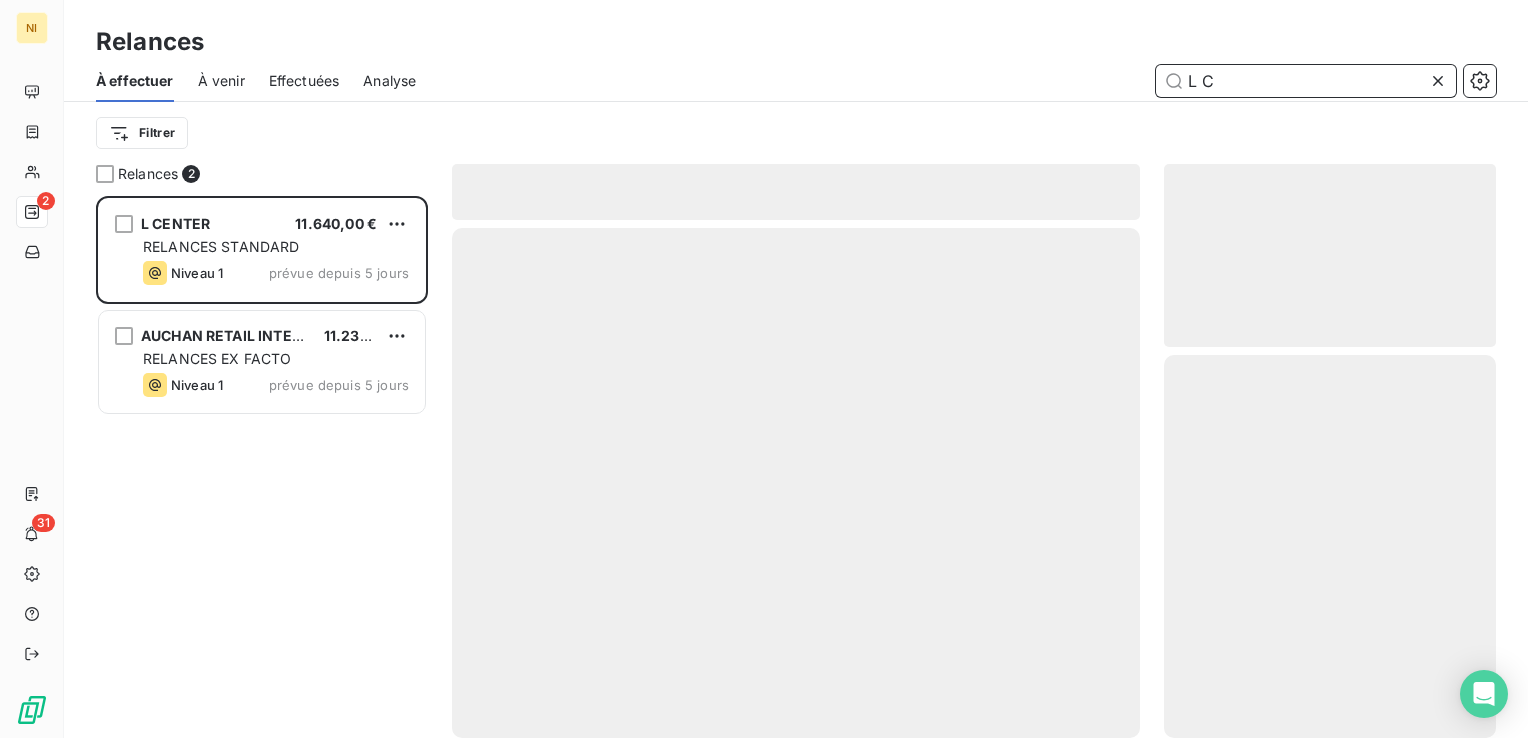 scroll, scrollTop: 16, scrollLeft: 16, axis: both 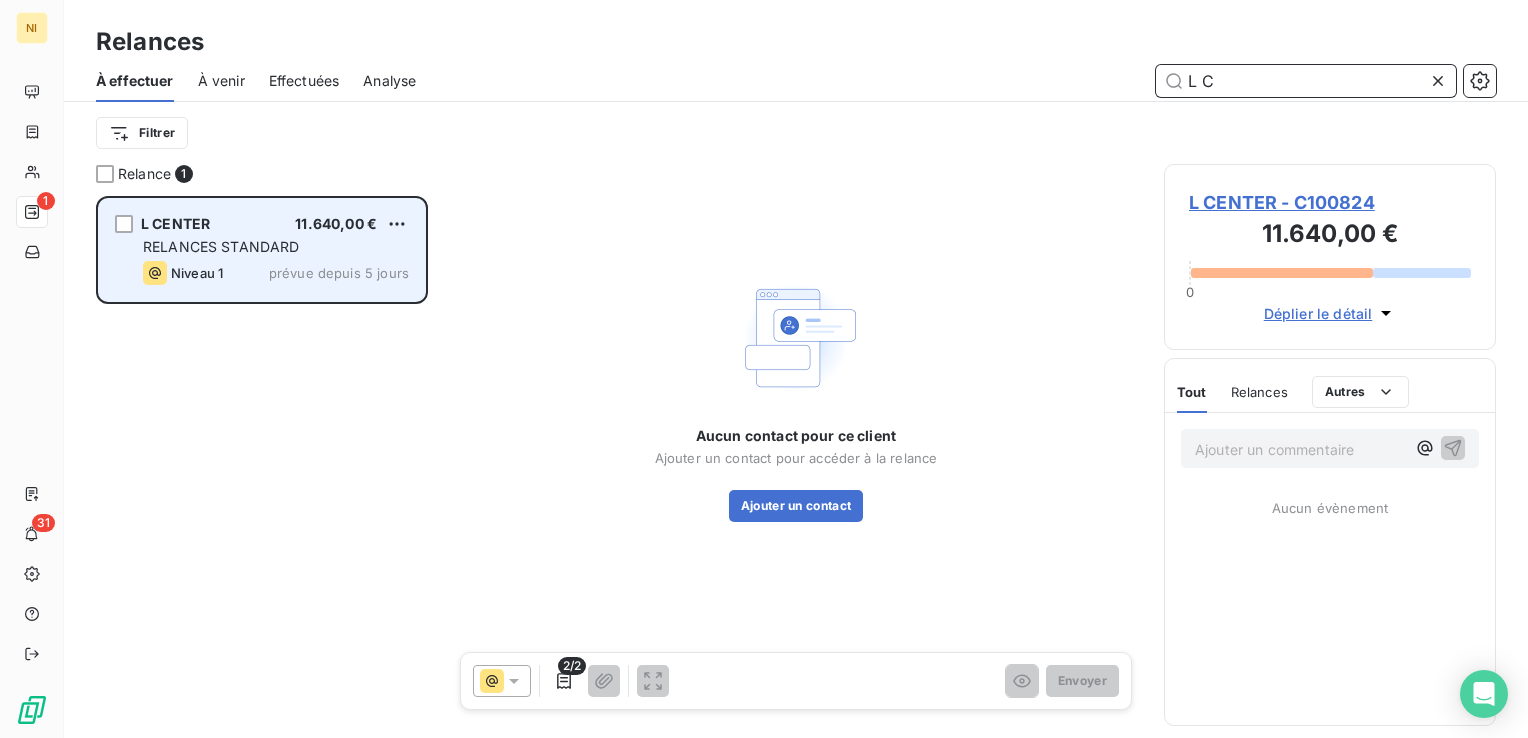 type on "L C" 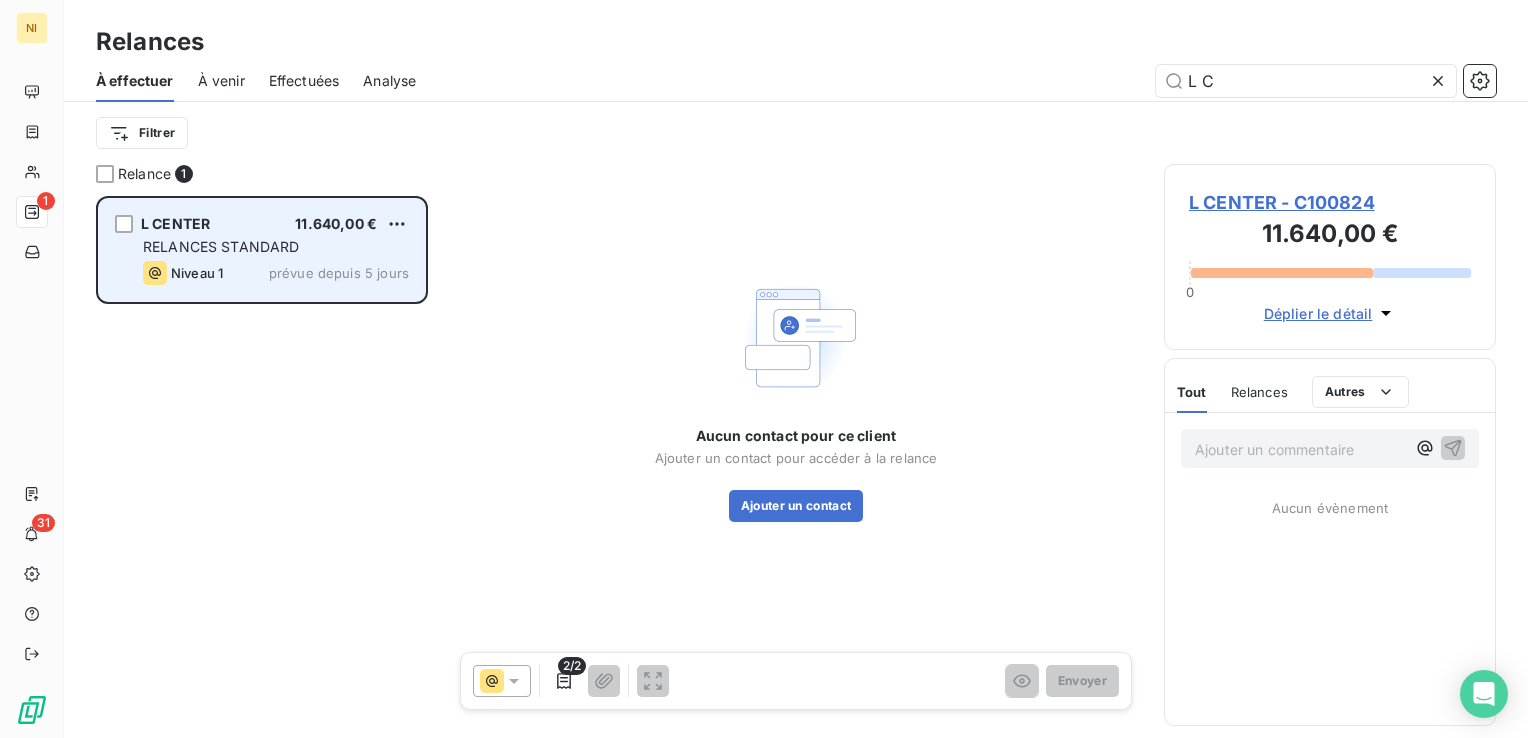 click on "RELANCES STANDARD" at bounding box center [221, 246] 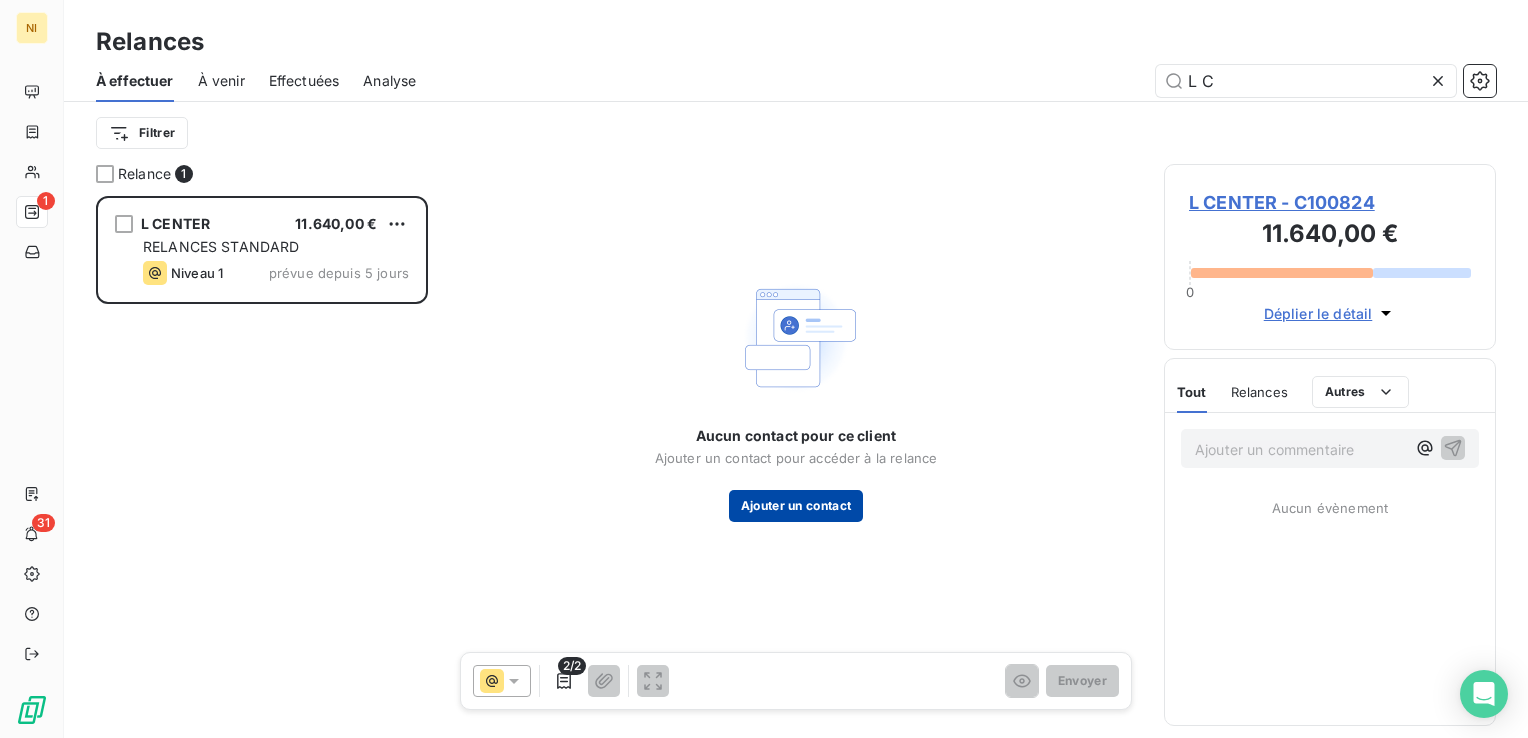 click on "Ajouter un contact" at bounding box center (796, 506) 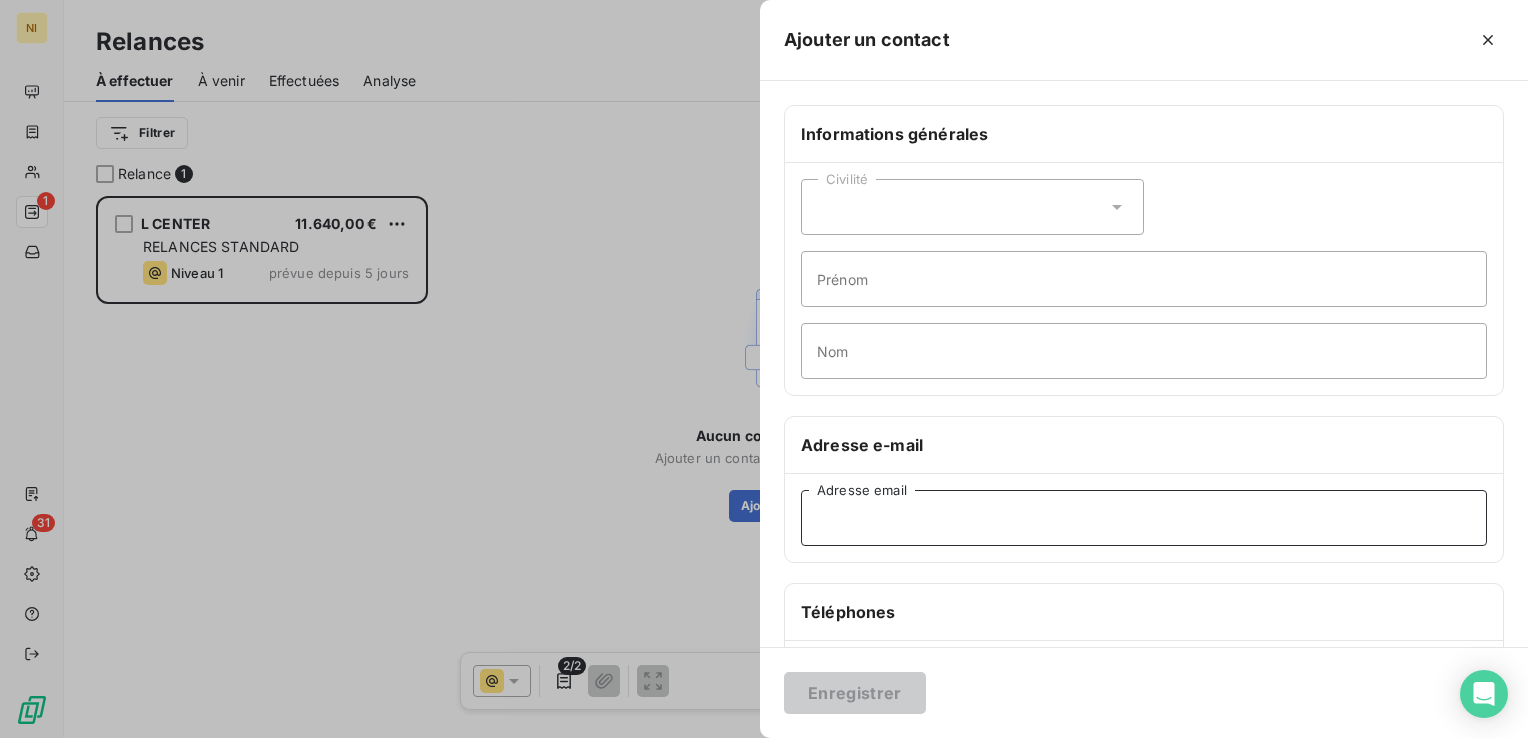 click on "Adresse email" at bounding box center [1144, 518] 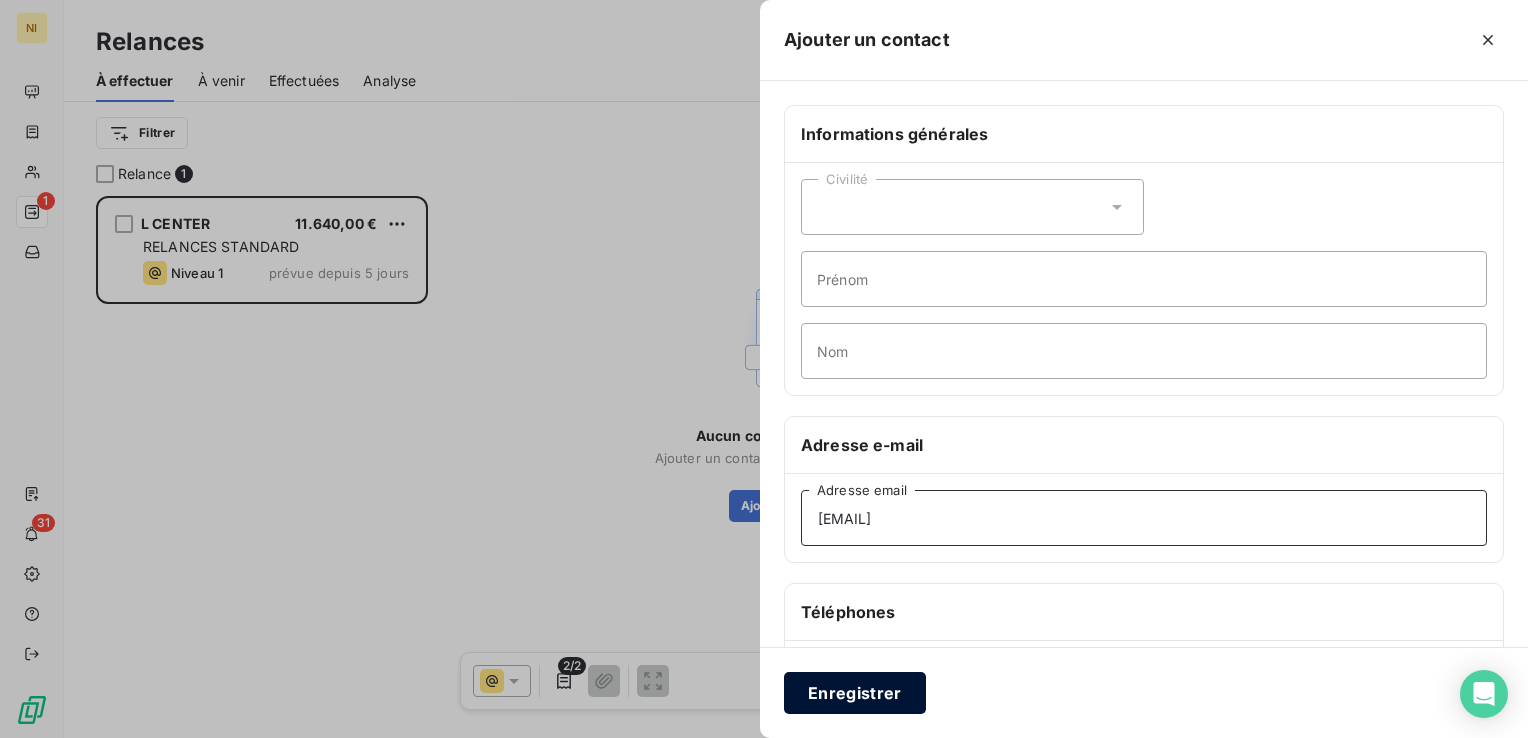 type on "[EMAIL]" 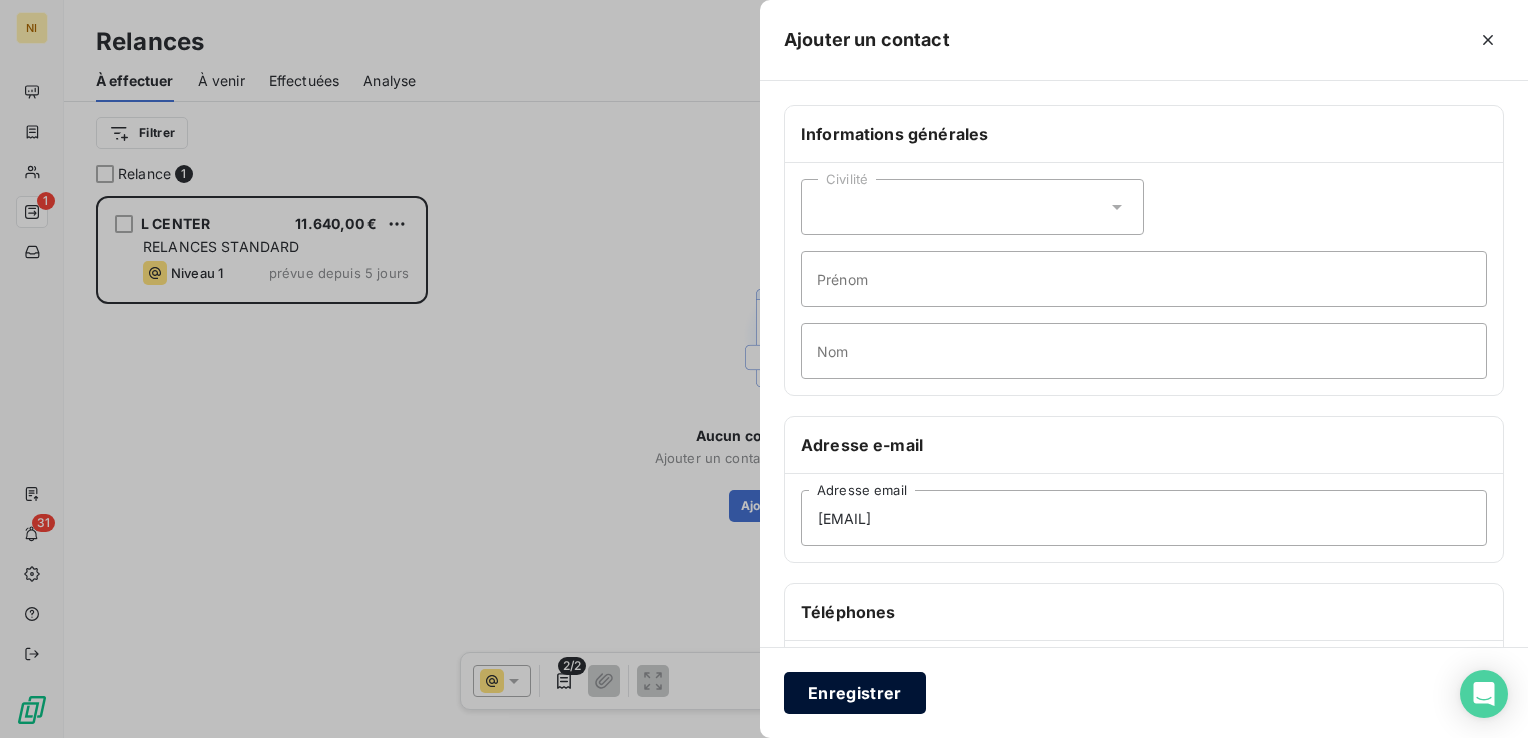 click on "Enregistrer" at bounding box center (855, 693) 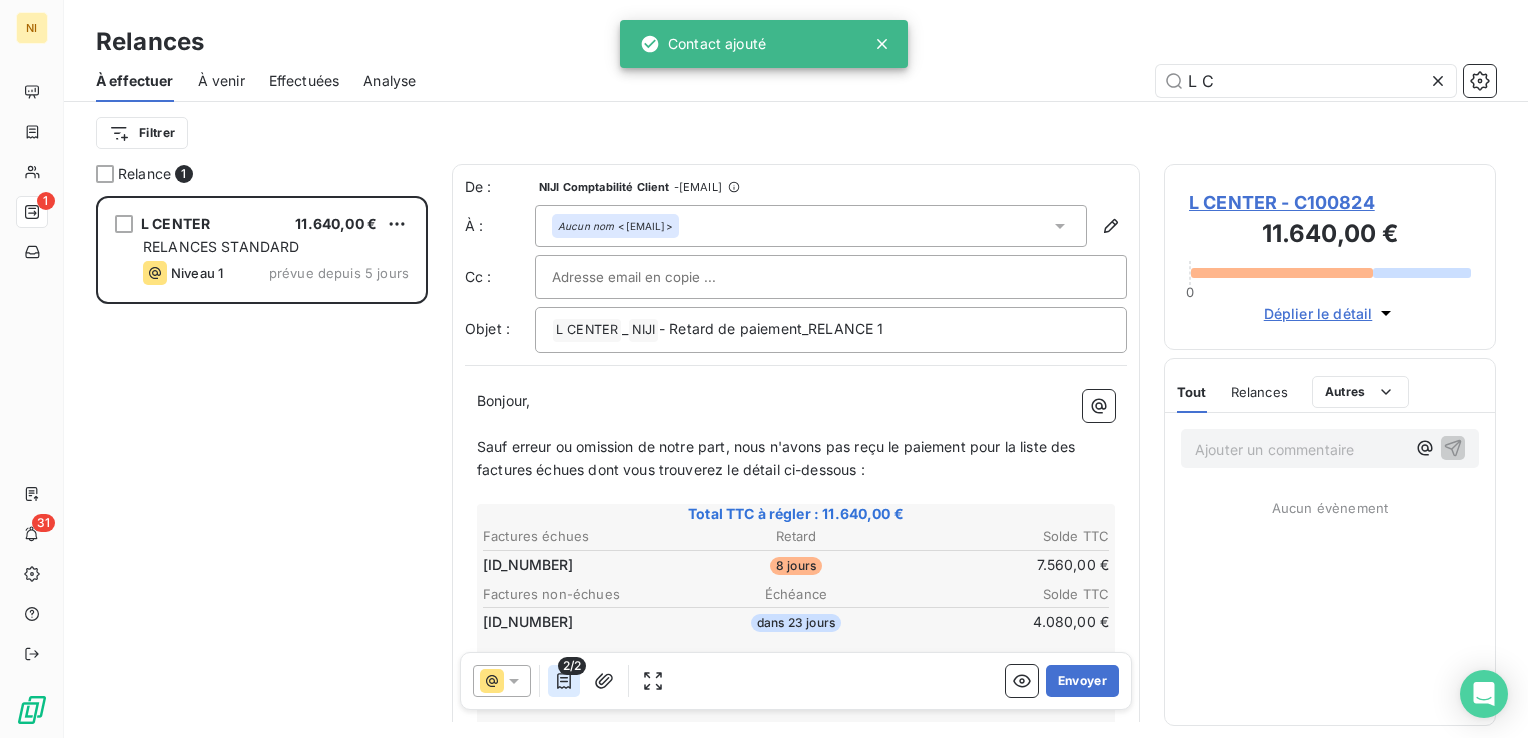 click 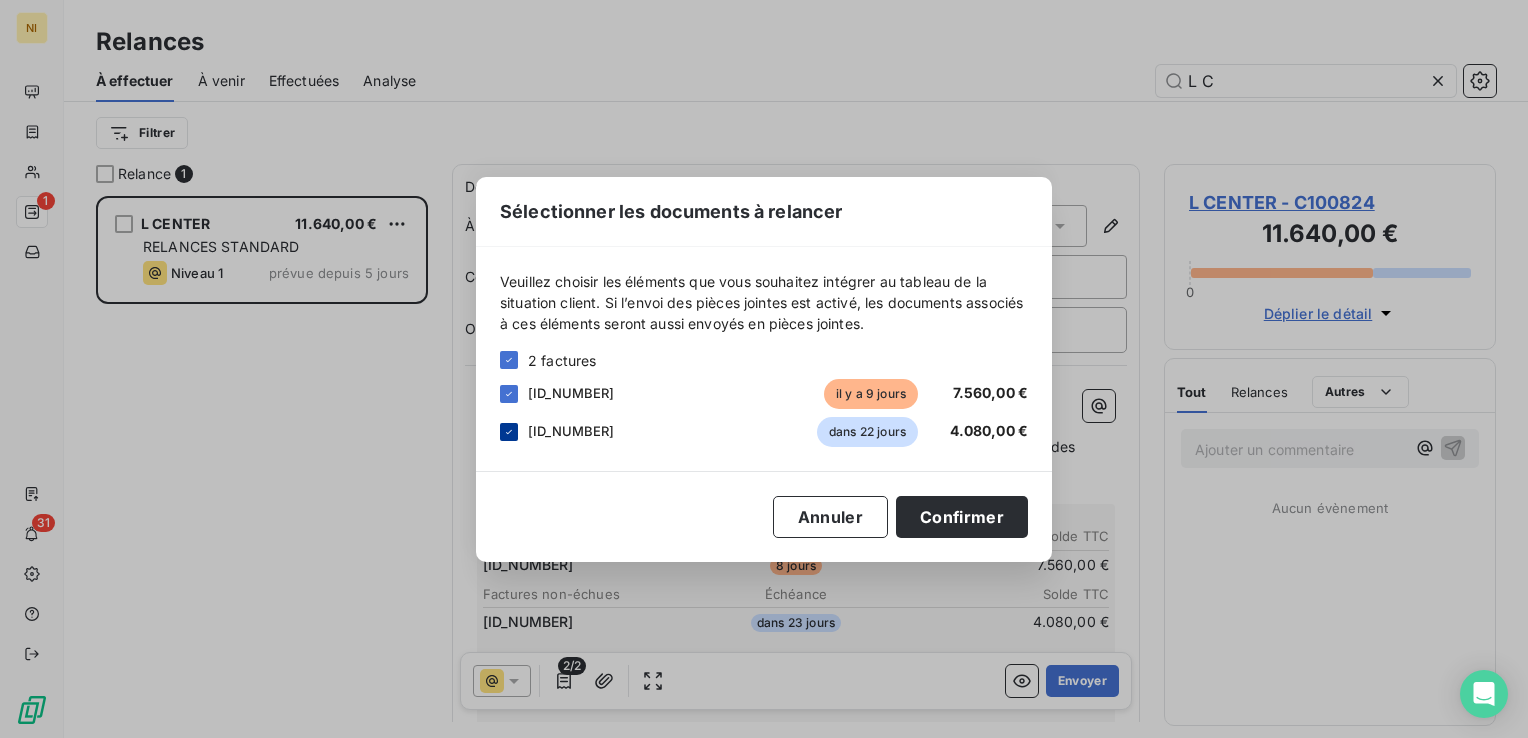 click at bounding box center (509, 432) 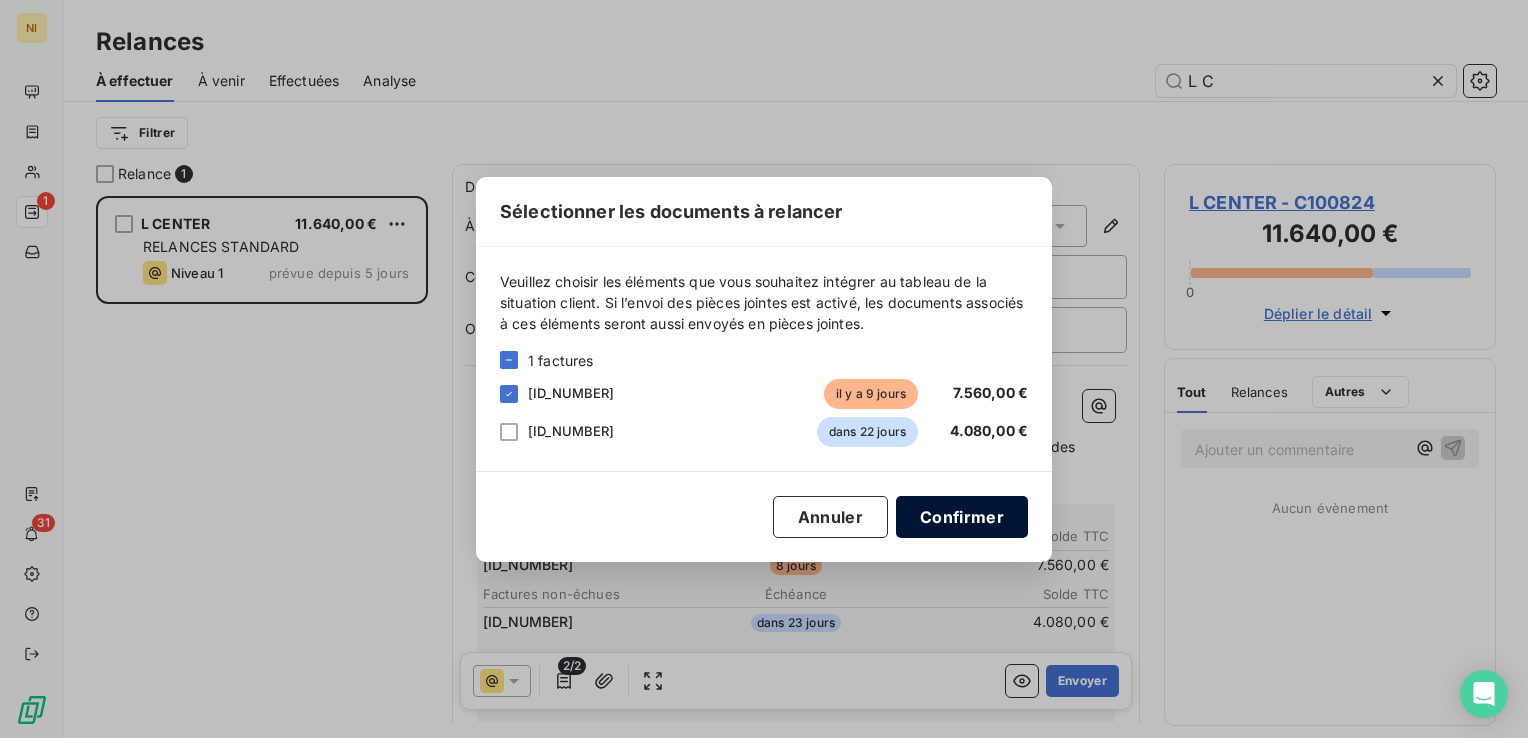 click on "Confirmer" at bounding box center (962, 517) 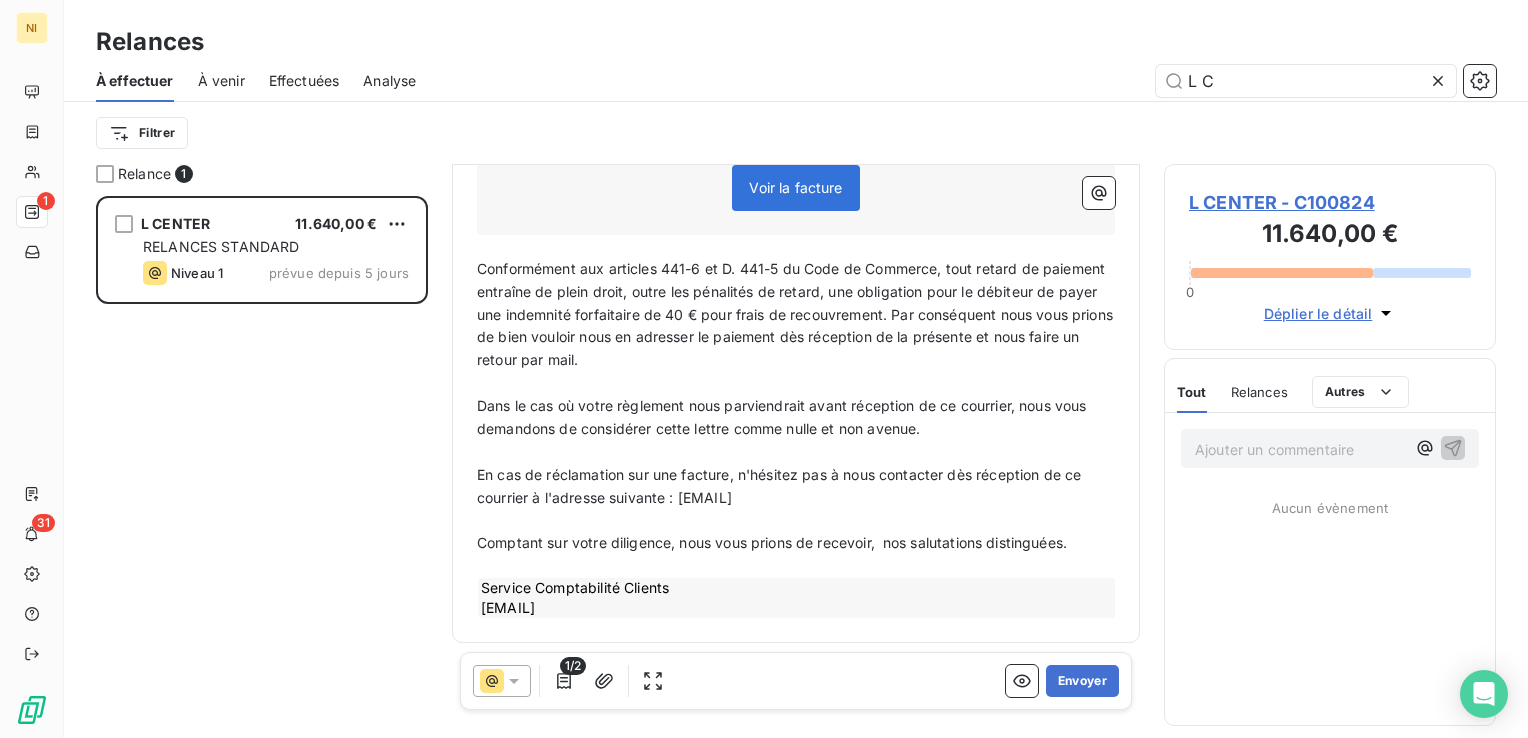 scroll, scrollTop: 142, scrollLeft: 0, axis: vertical 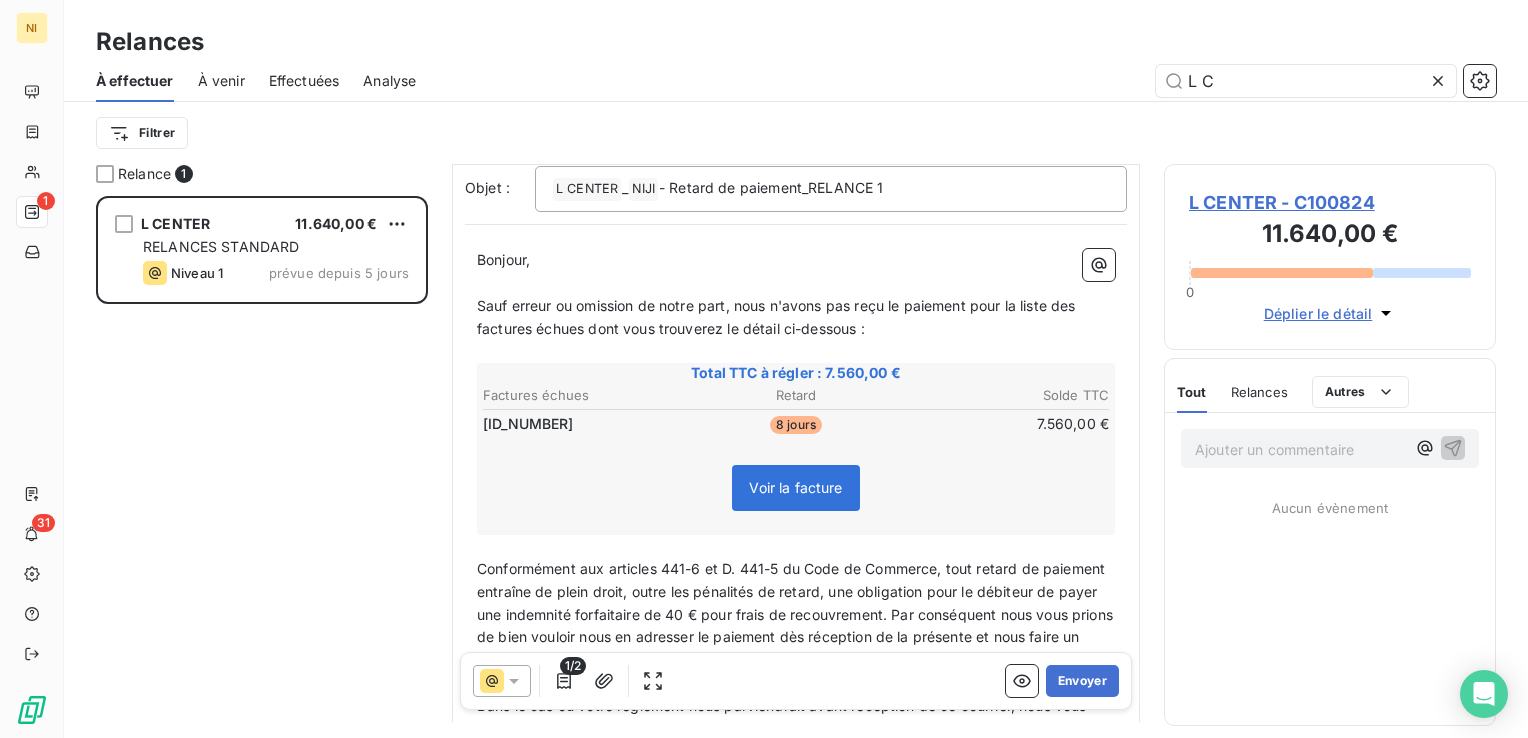 click 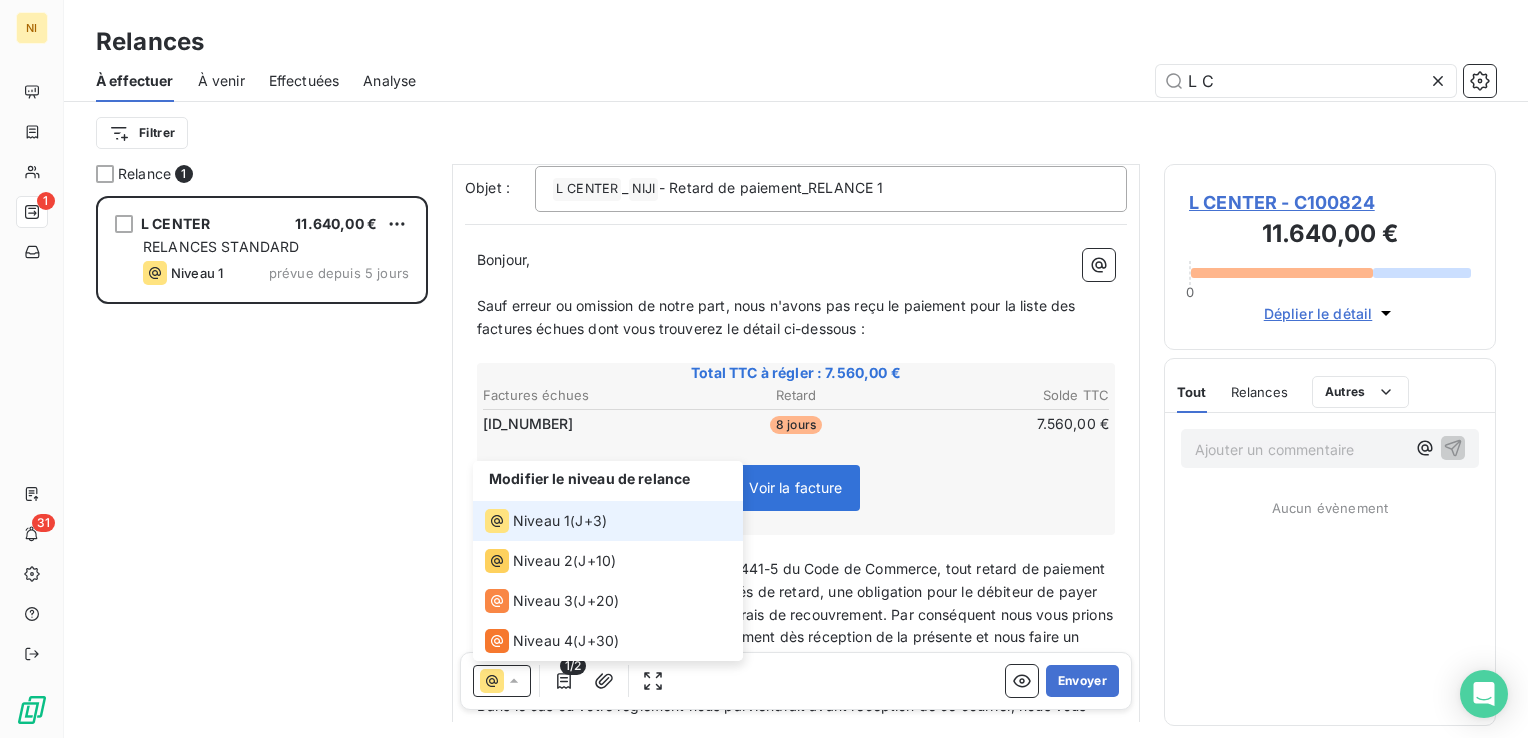 click 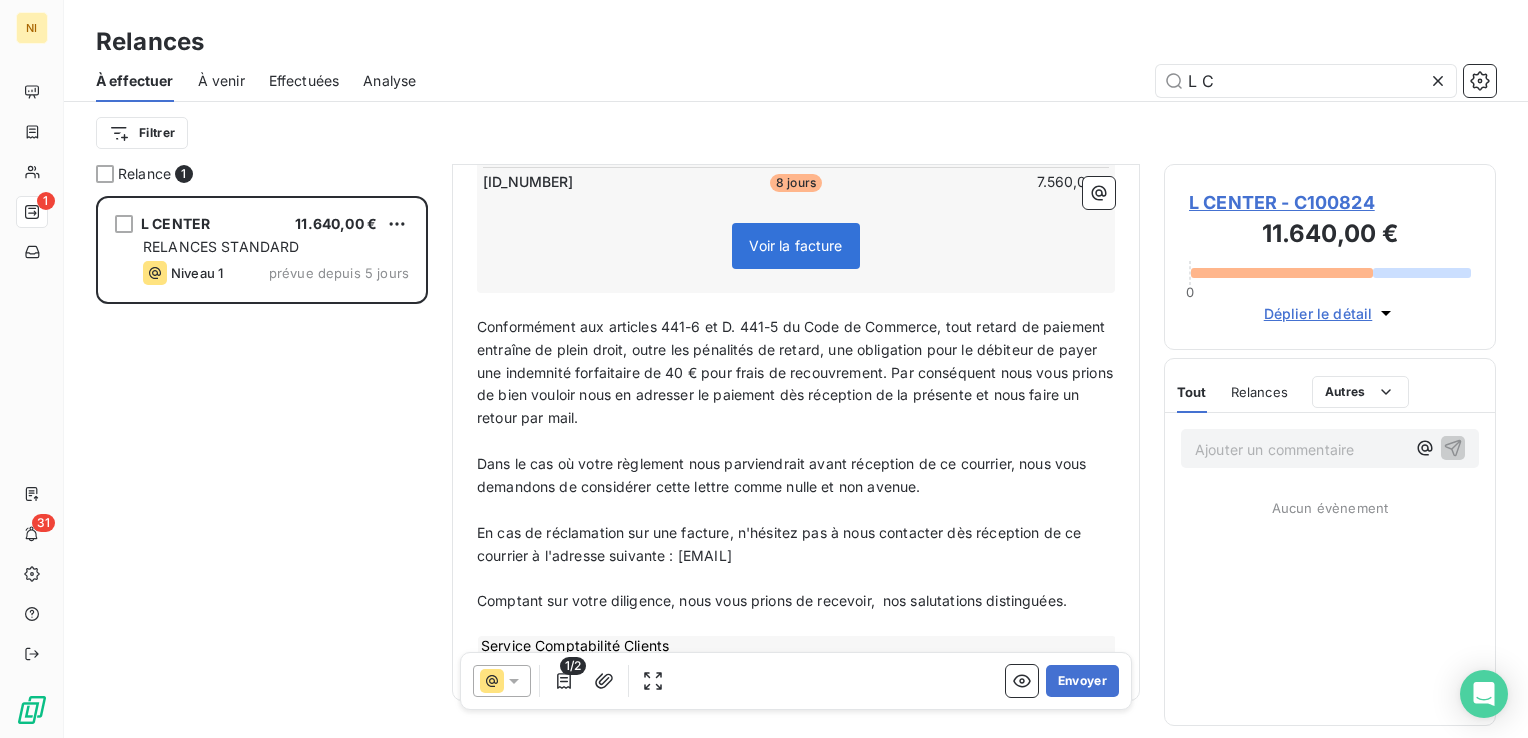 scroll, scrollTop: 400, scrollLeft: 0, axis: vertical 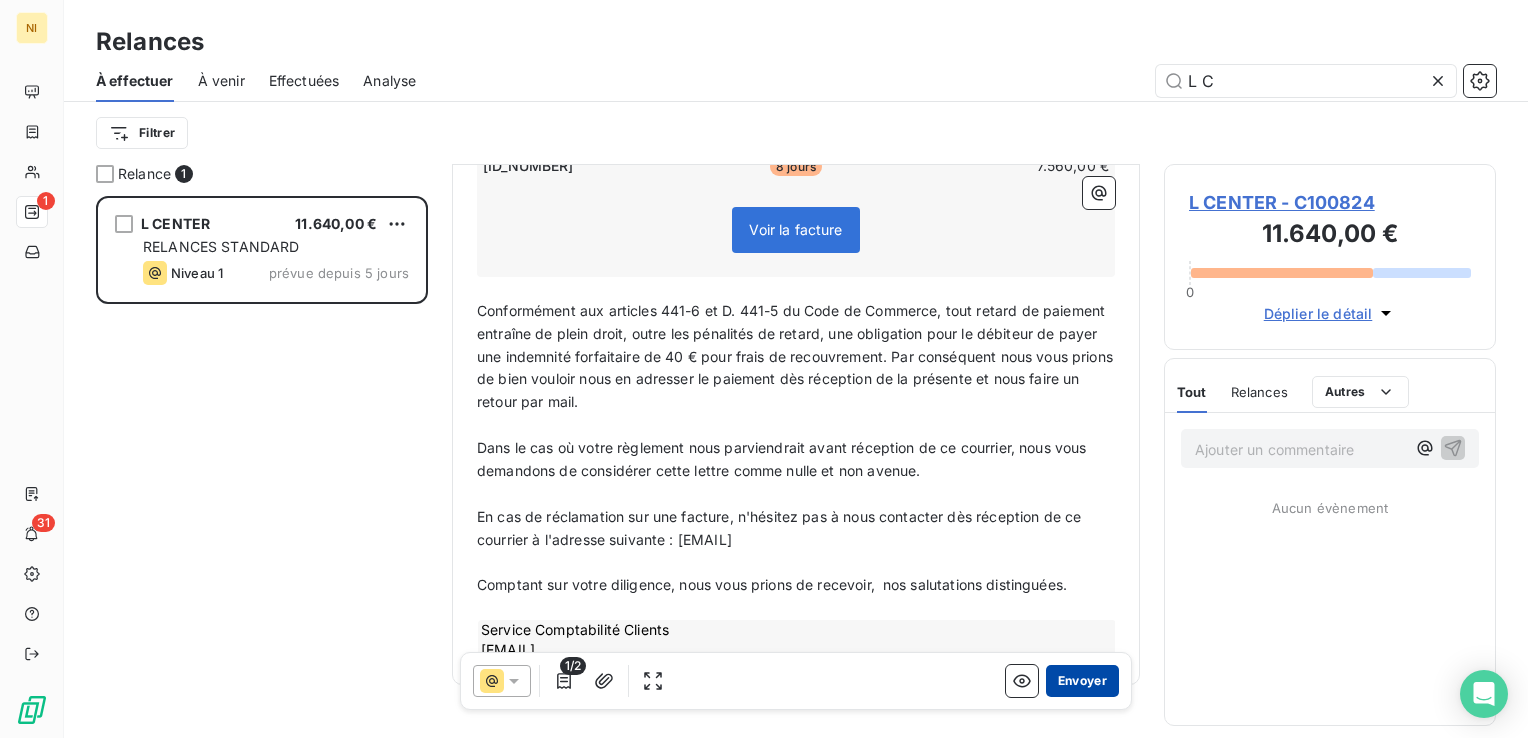 click on "Envoyer" at bounding box center (1082, 681) 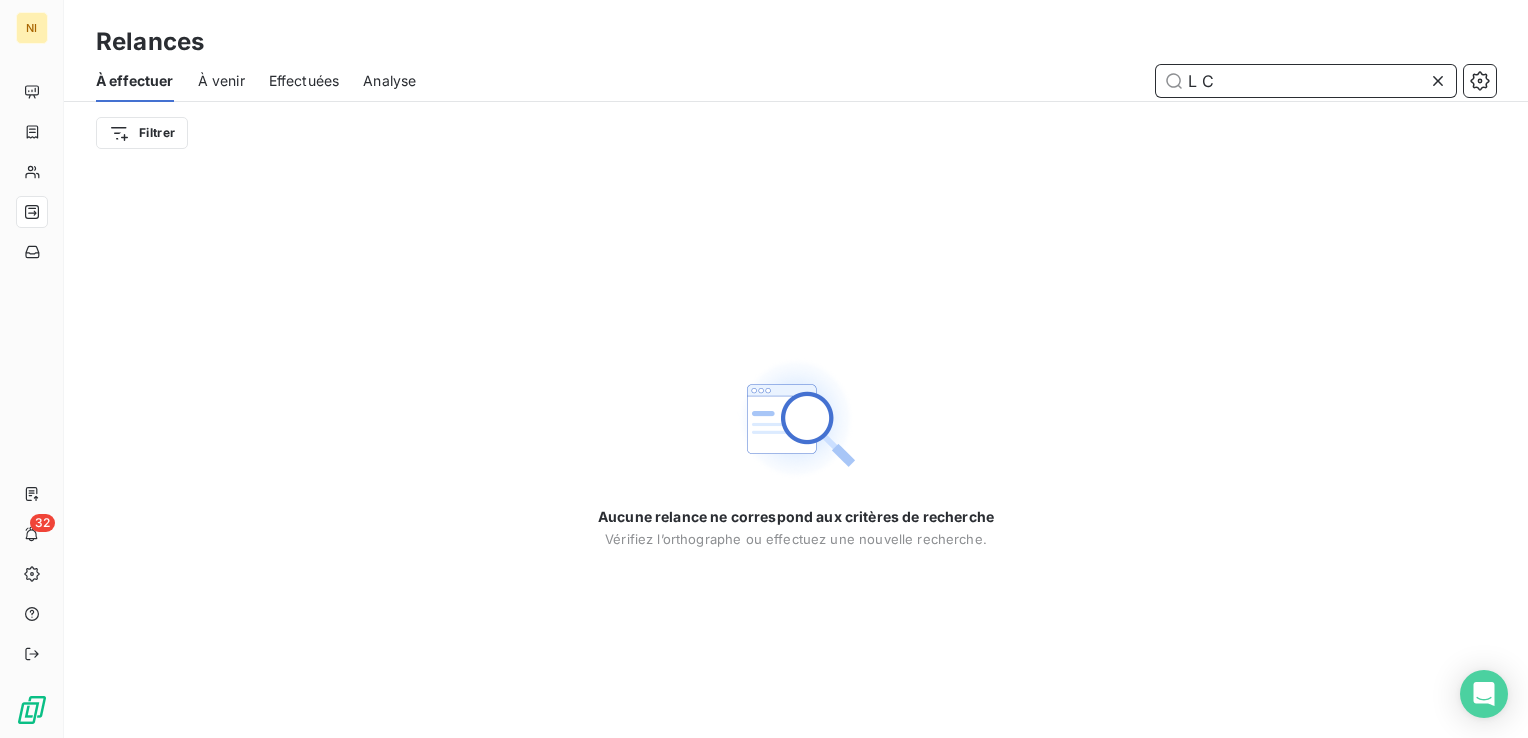 drag, startPoint x: 1312, startPoint y: 80, endPoint x: 1072, endPoint y: 80, distance: 240 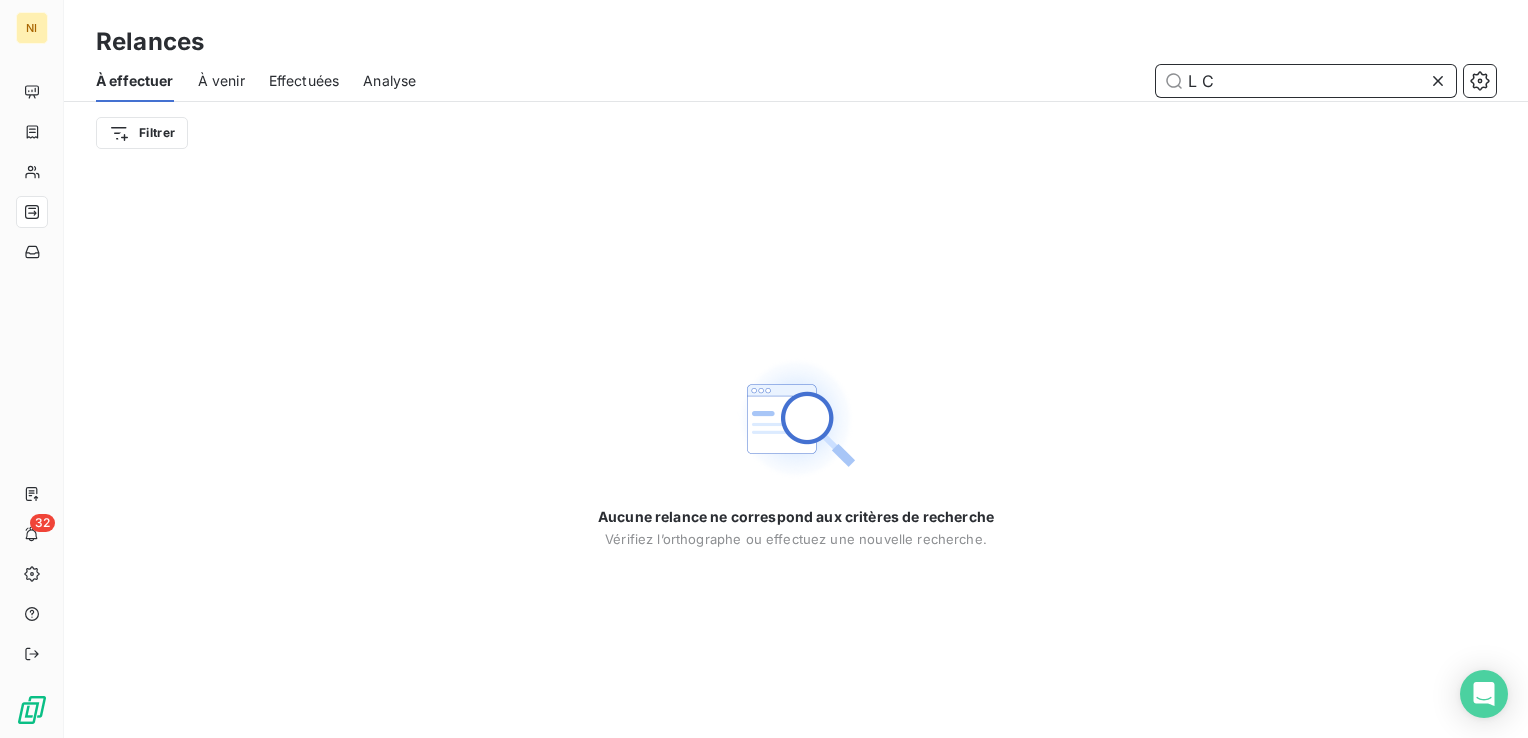 paste on "OBJECTWARE" 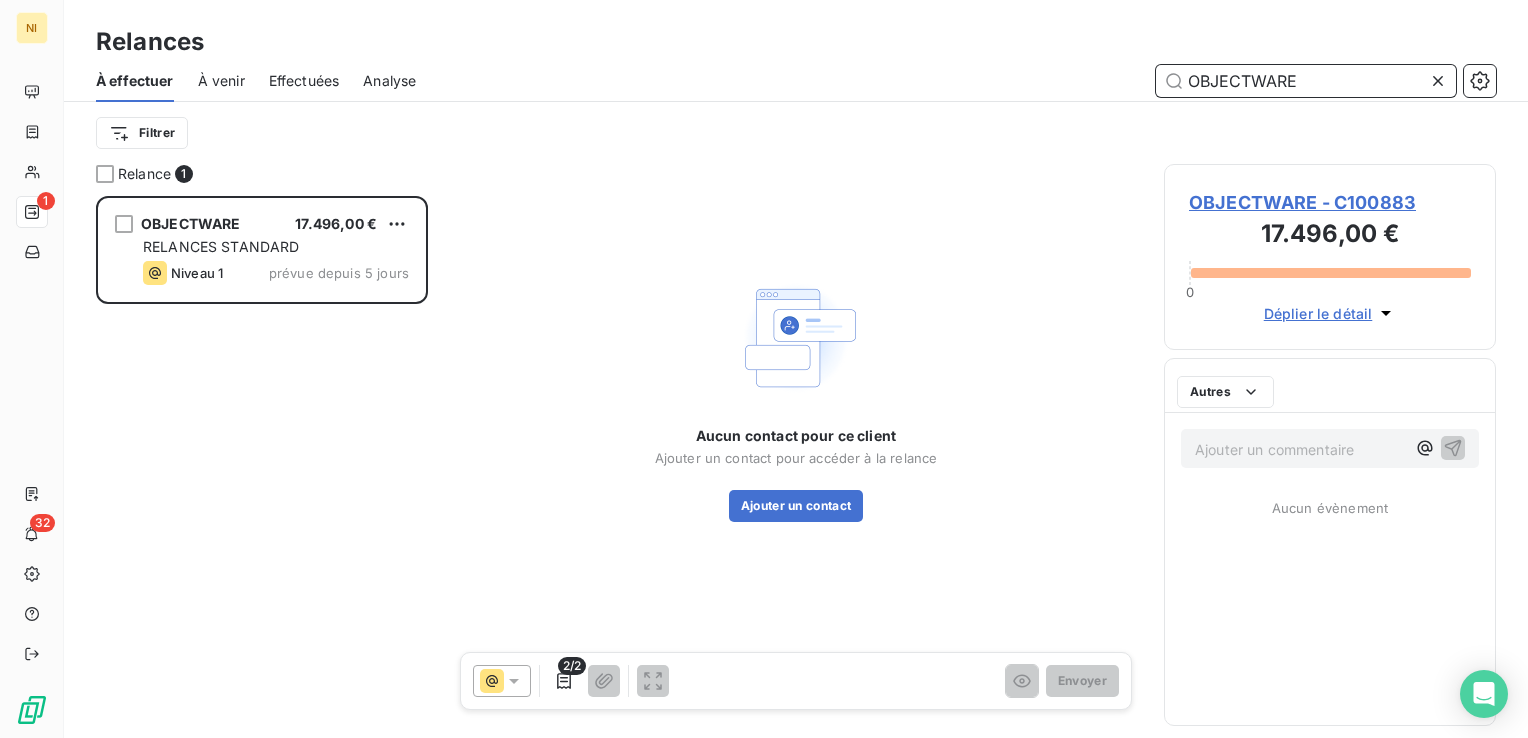 scroll, scrollTop: 16, scrollLeft: 16, axis: both 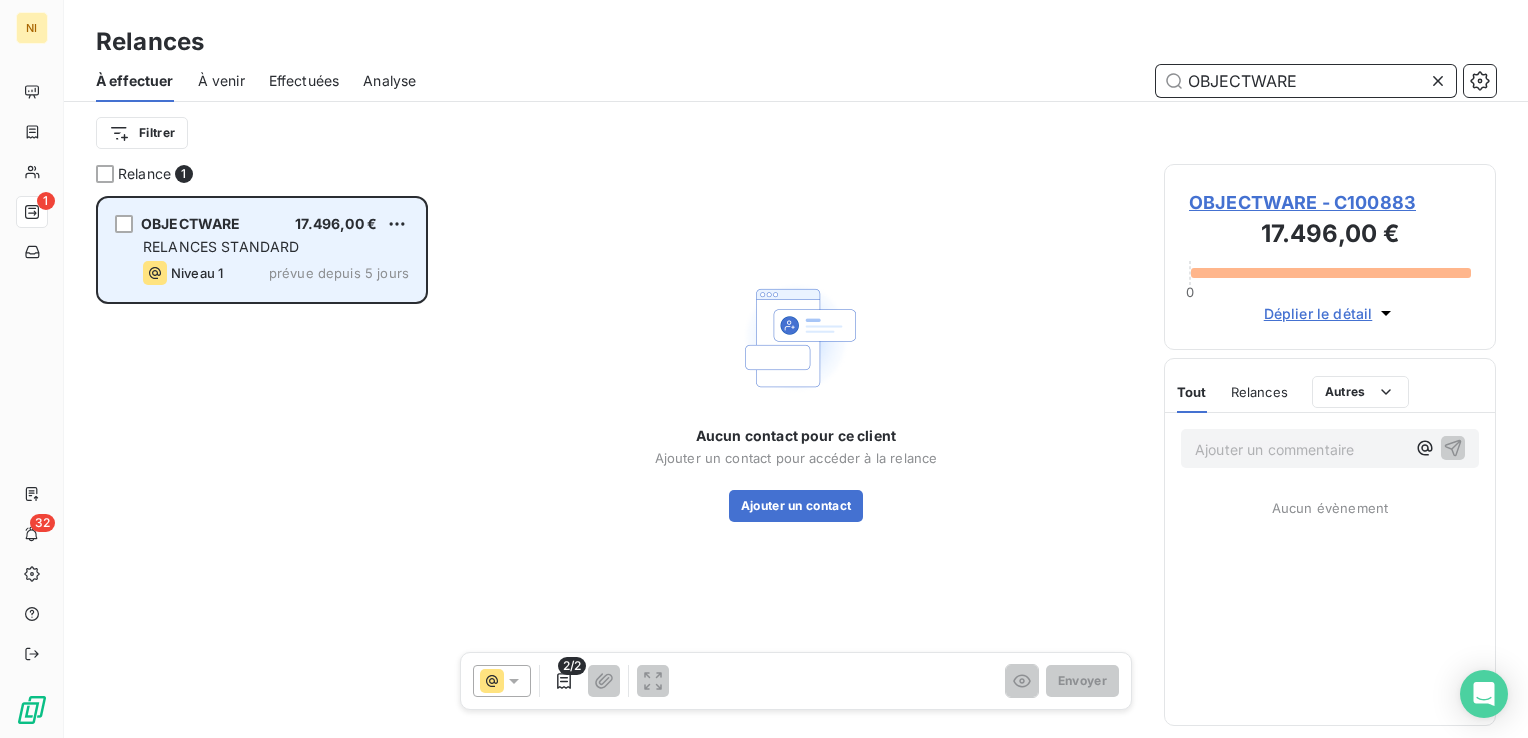type on "OBJECTWARE" 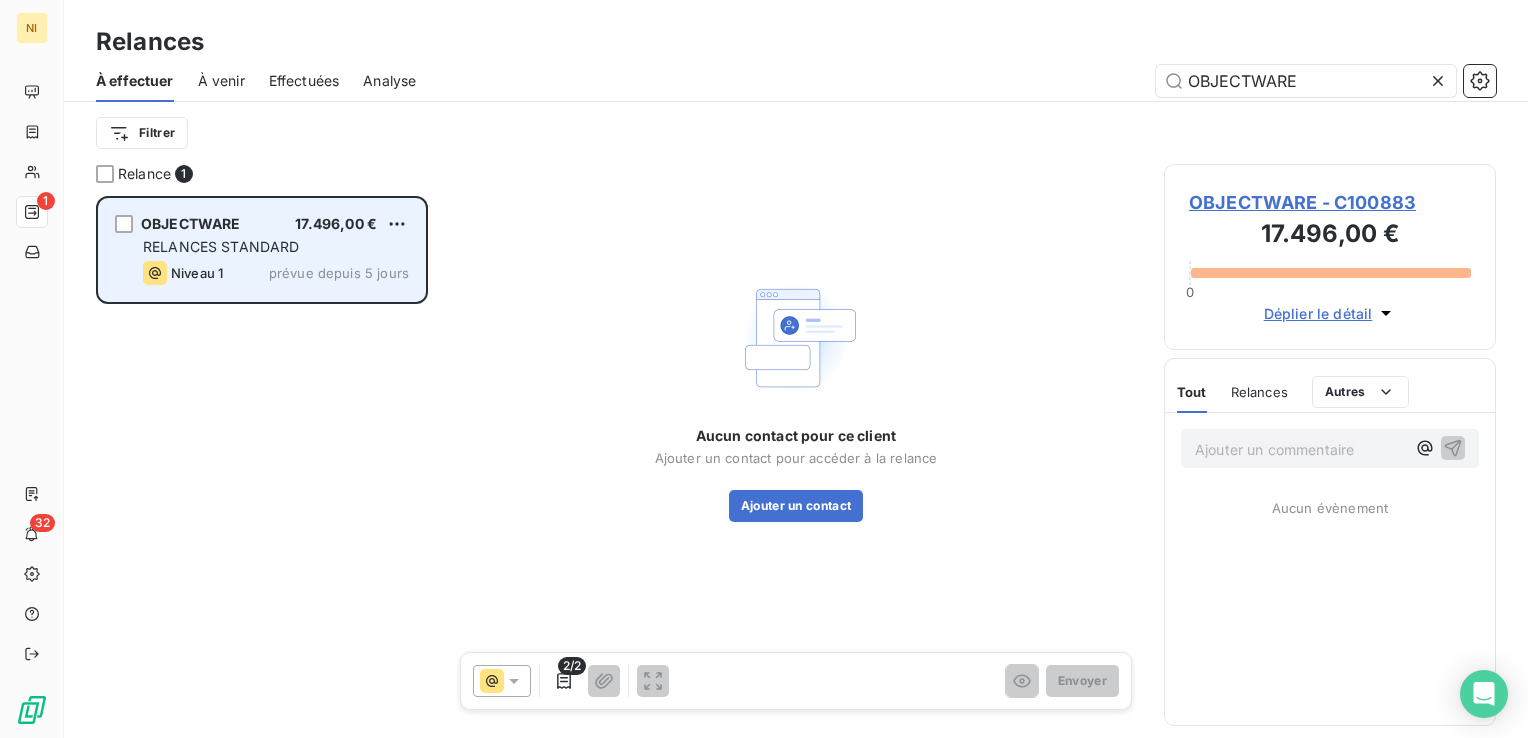 click on "OBJECTWARE" at bounding box center (191, 223) 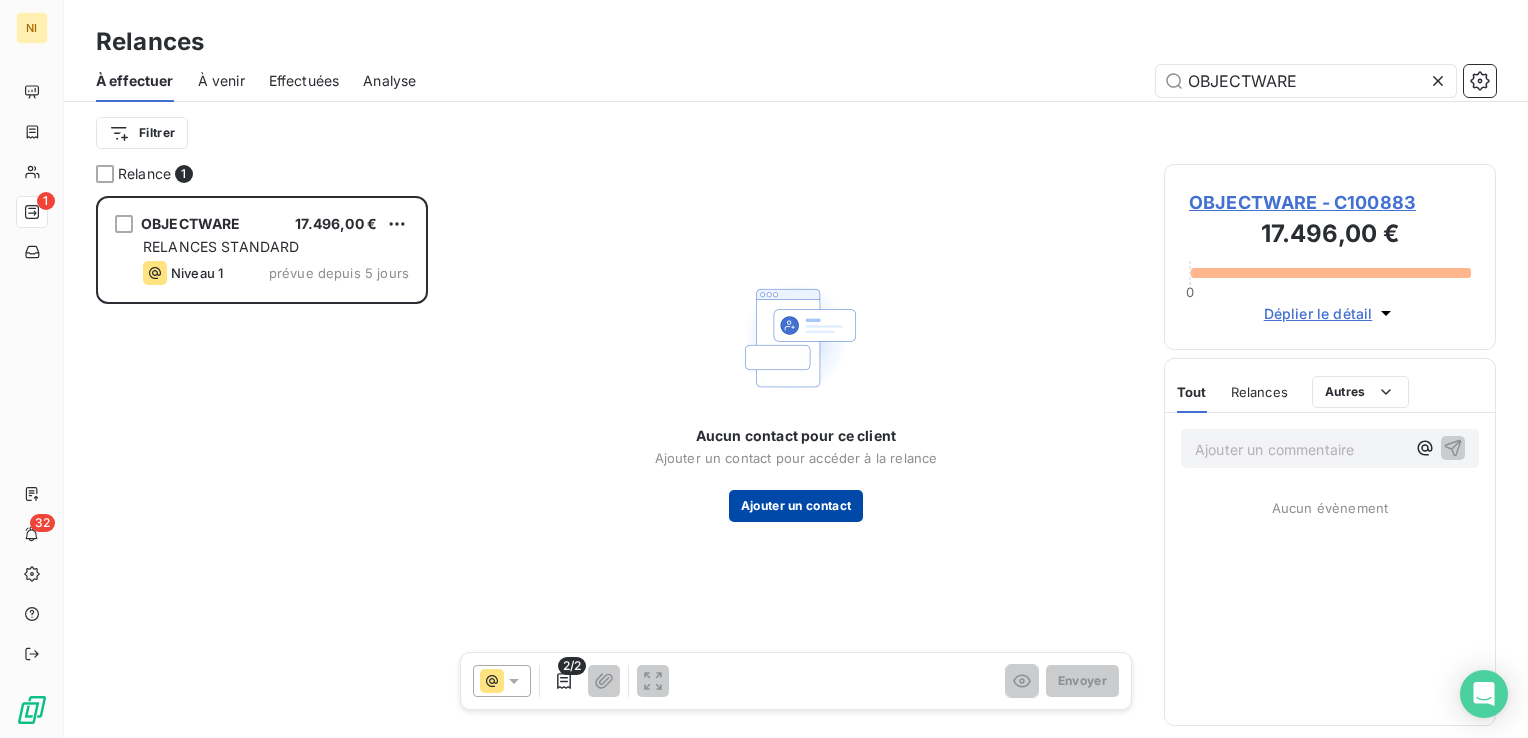click on "Ajouter un contact" at bounding box center [796, 506] 